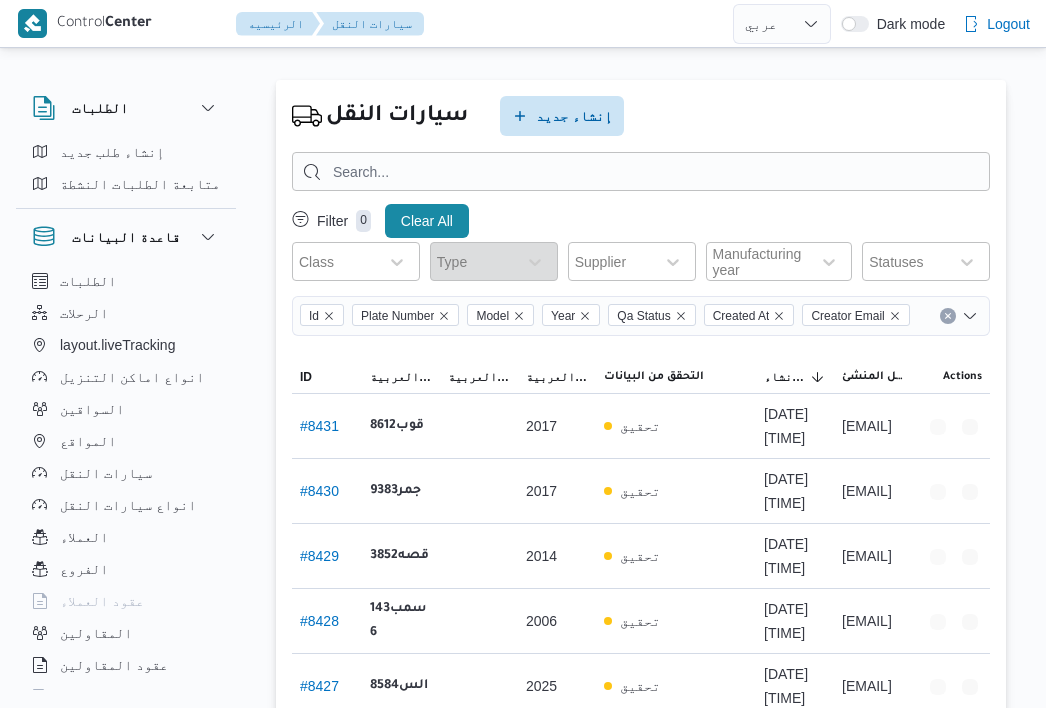 select on "ar" 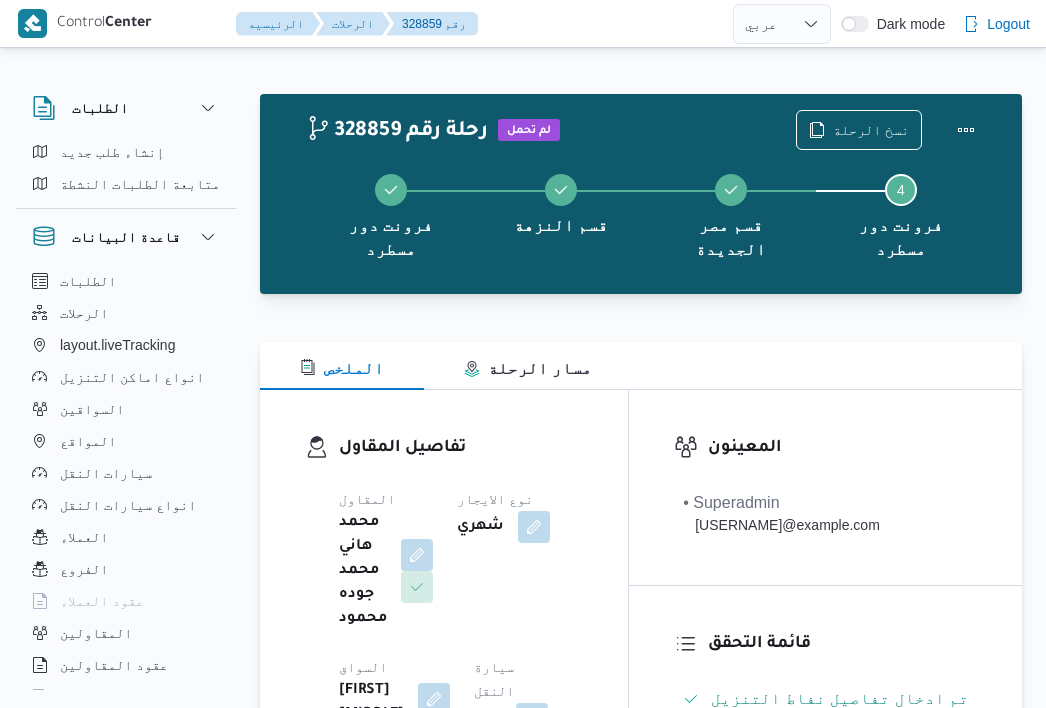 select on "ar" 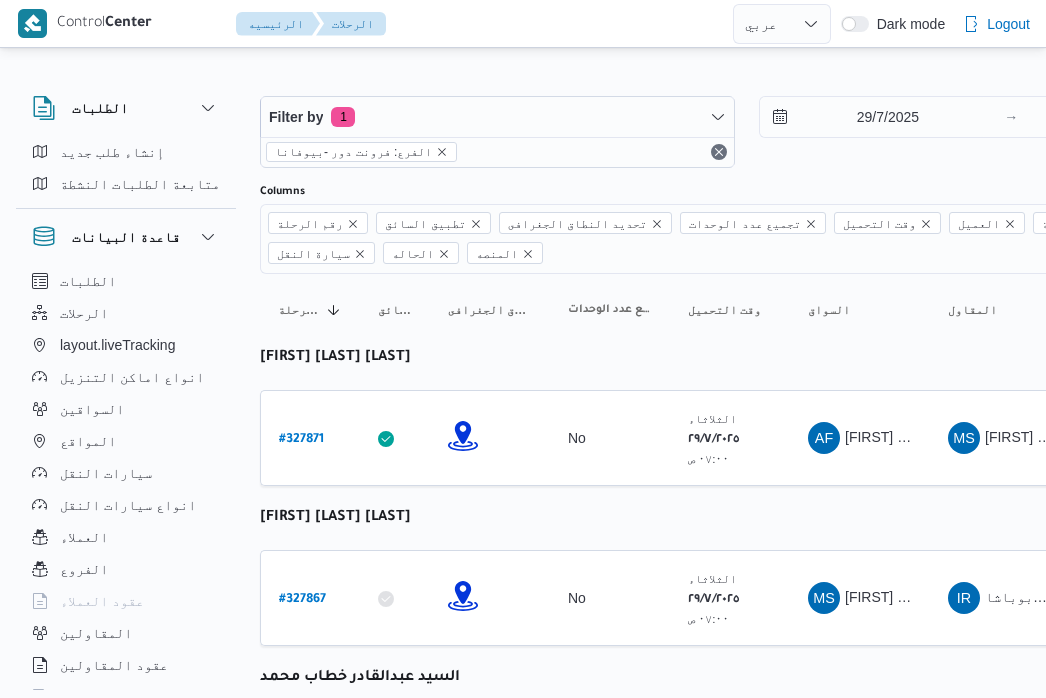 select on "ar" 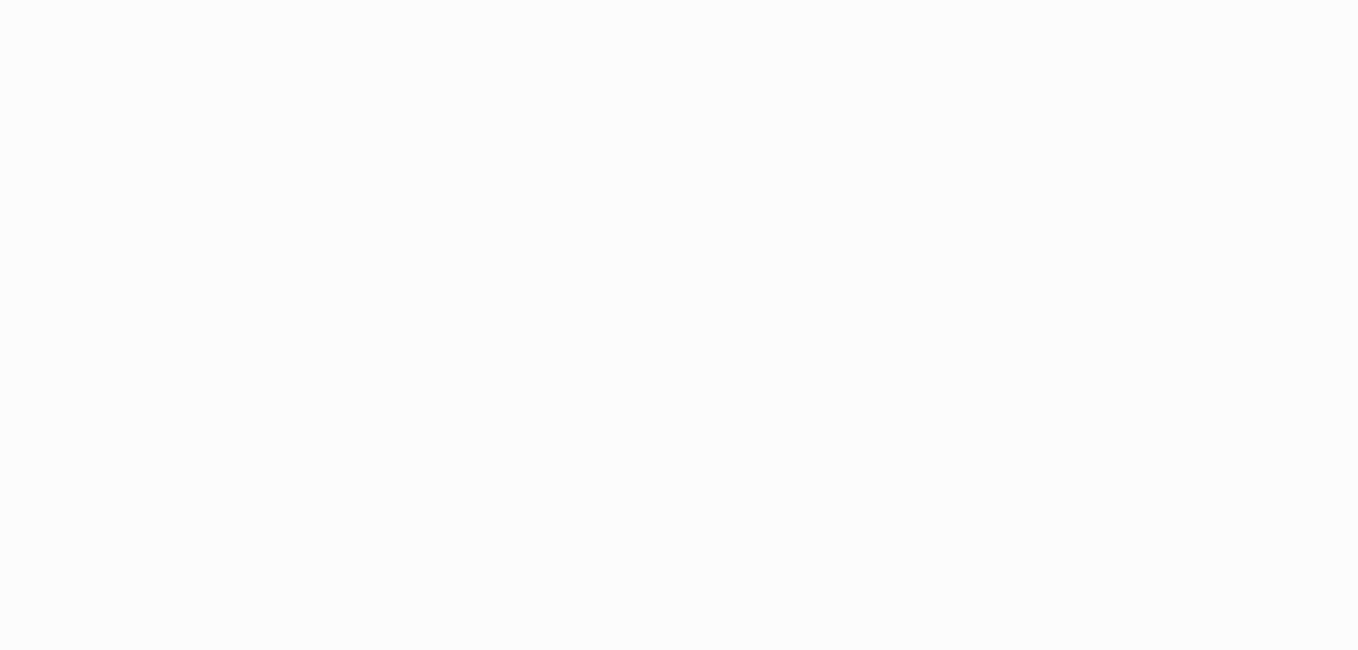 scroll, scrollTop: 0, scrollLeft: 0, axis: both 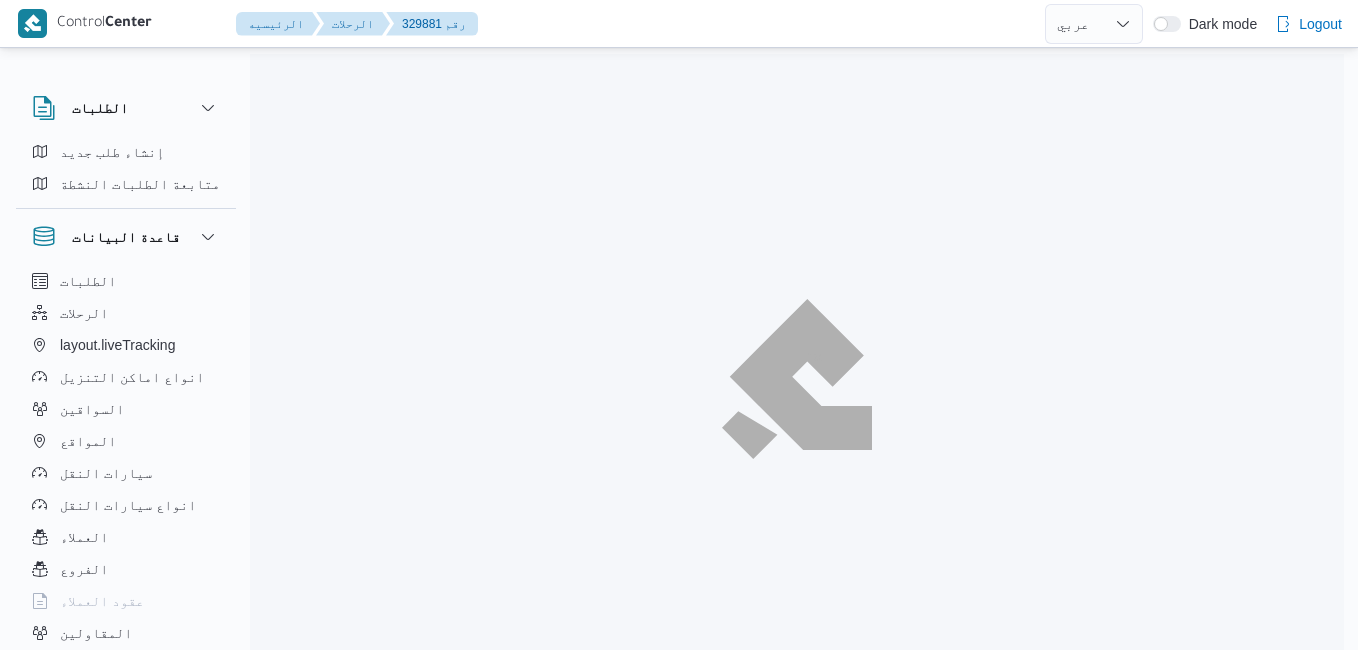 select on "ar" 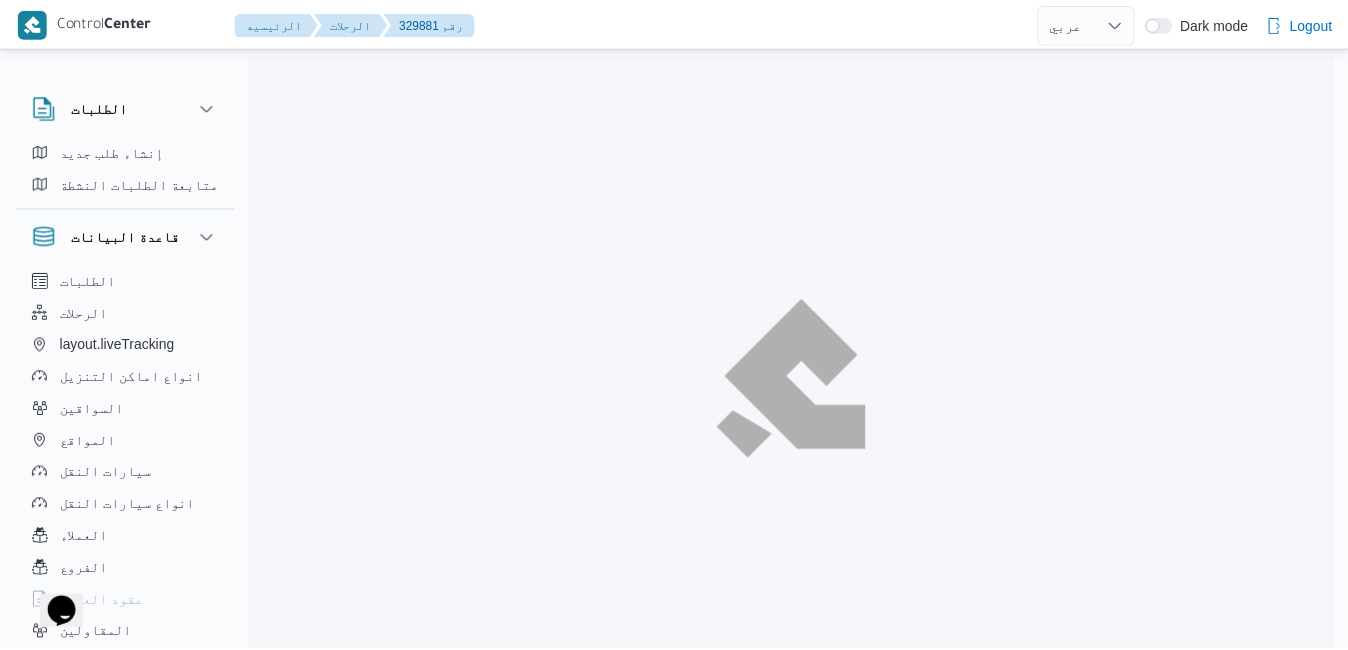 scroll, scrollTop: 0, scrollLeft: 0, axis: both 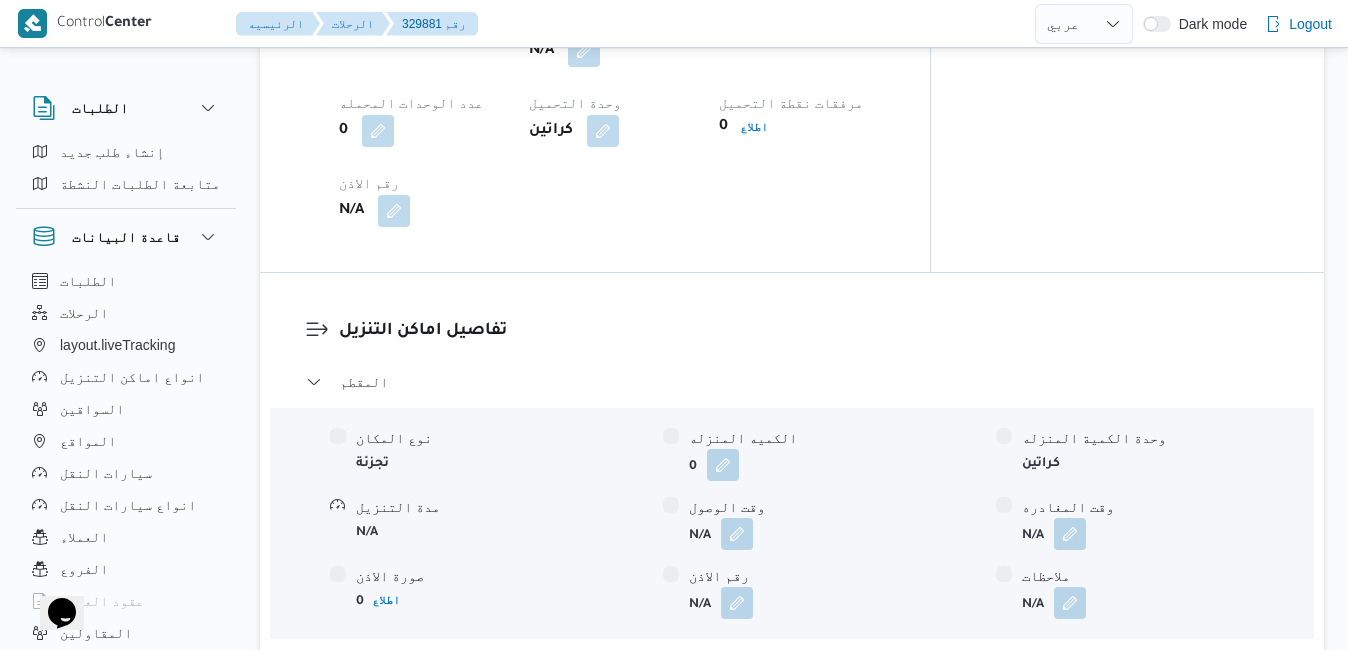 click on "تفاصيل نقطة التحميل وقت وصول نفطة التحميل N/A وقت مغادرة نقطة التحميل N/A مدة التحميل N/A عدد الوحدات المحمله 0 وحدة التحميل كراتين مرفقات نقطة التحميل 0 اطلاع رقم الاذن N/A" at bounding box center (595, 81) 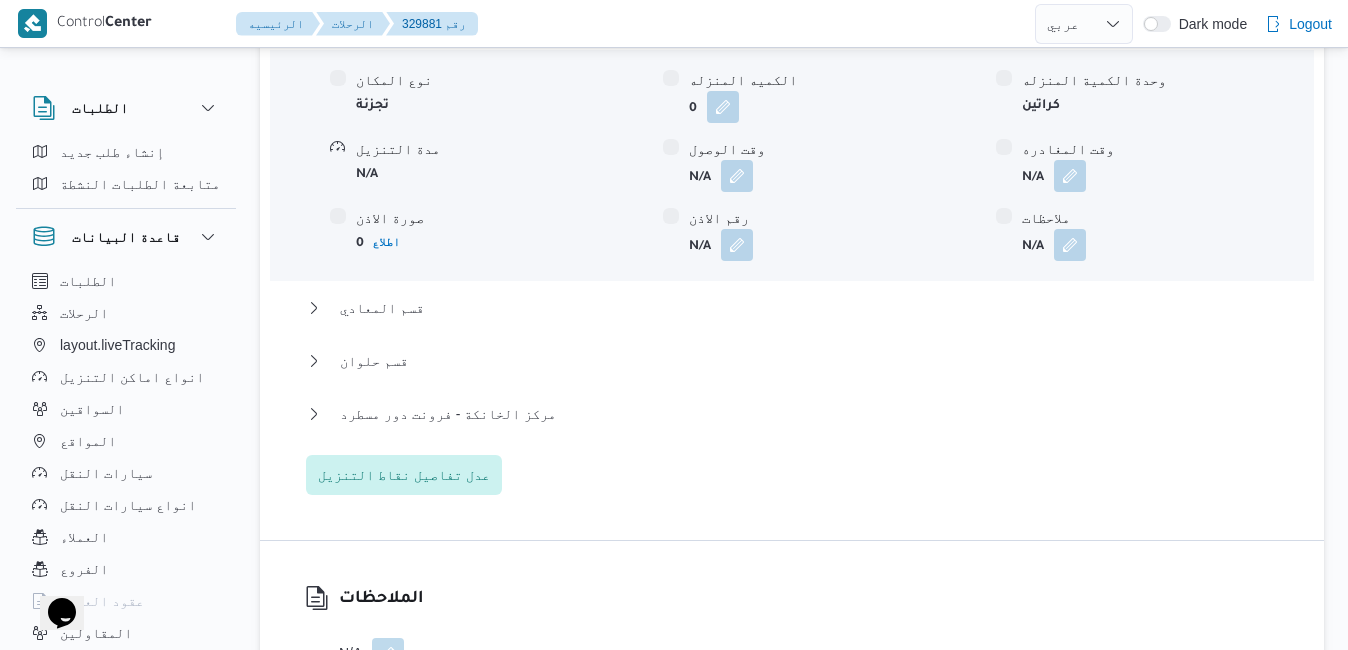 scroll, scrollTop: 1930, scrollLeft: 0, axis: vertical 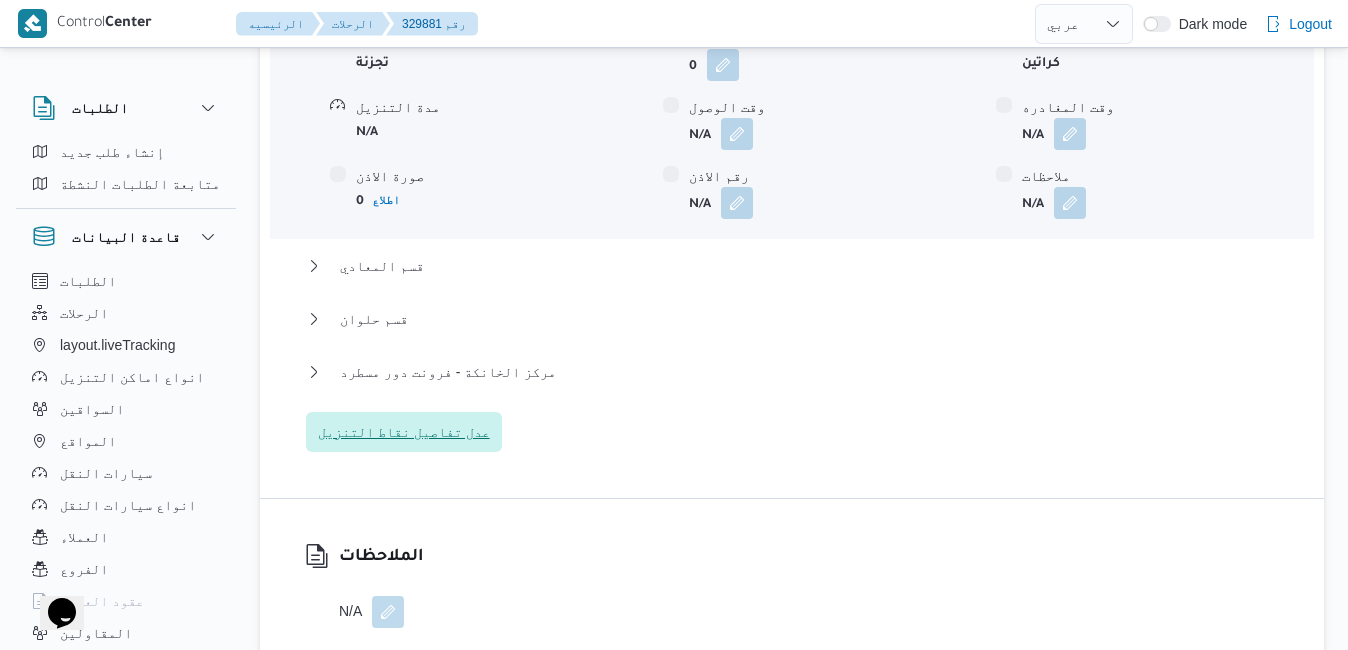 click on "عدل تفاصيل نقاط التنزيل" at bounding box center [404, 432] 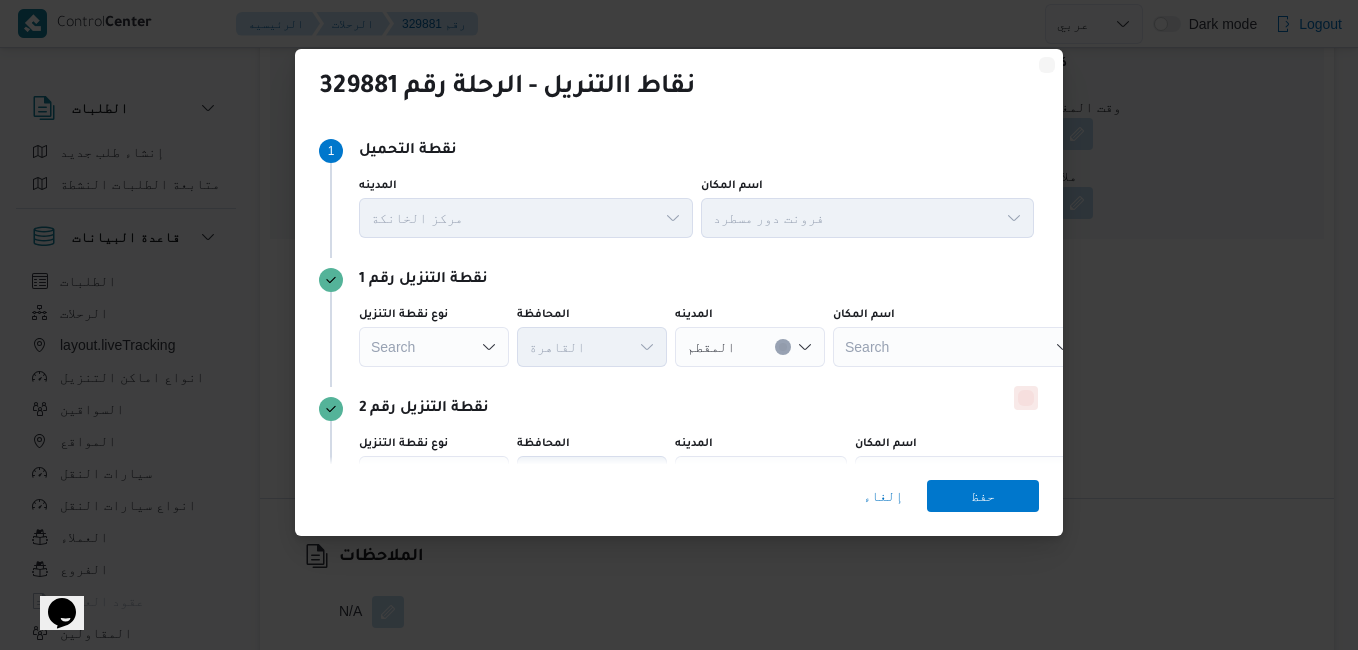 click at bounding box center [1026, 398] 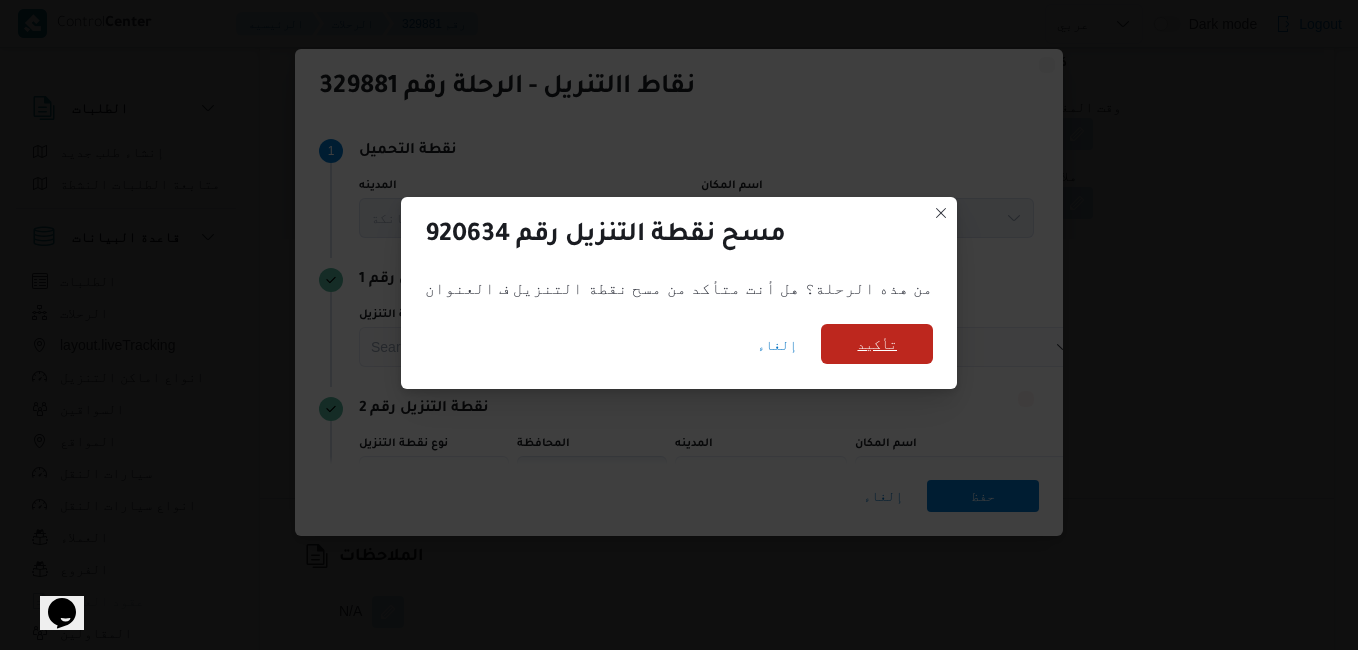 click on "تأكيد" at bounding box center (877, 344) 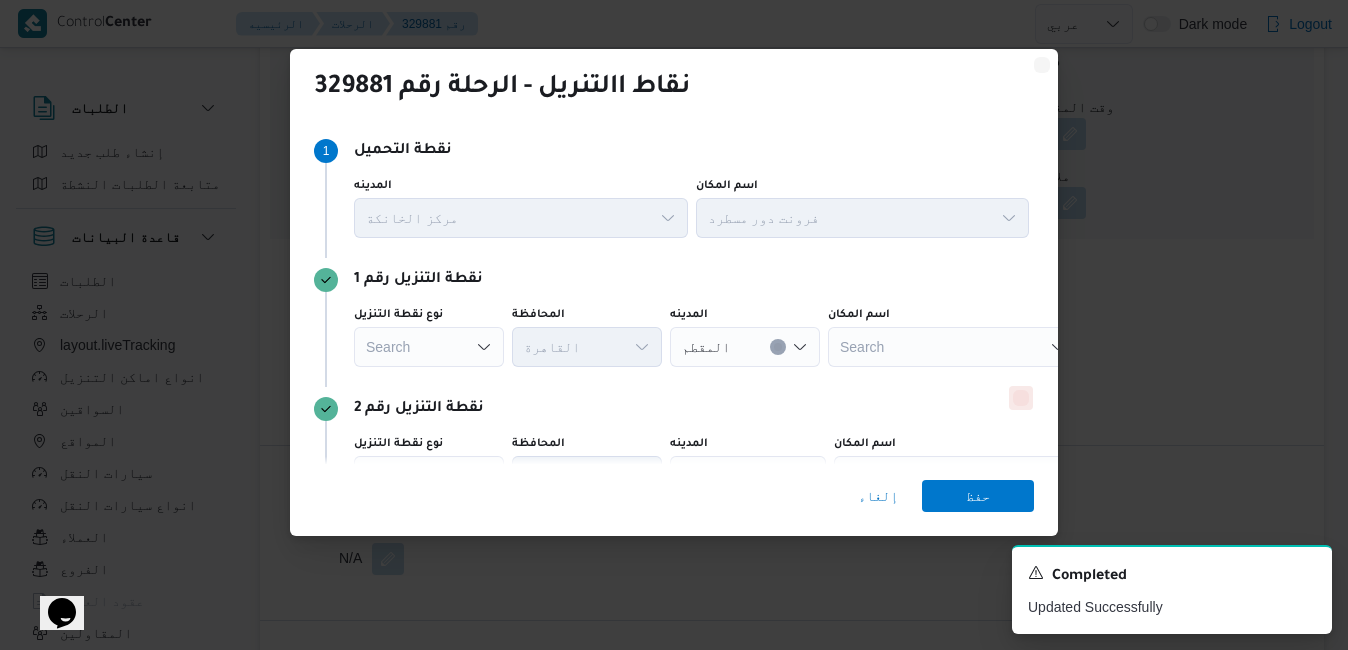 click at bounding box center [1021, 398] 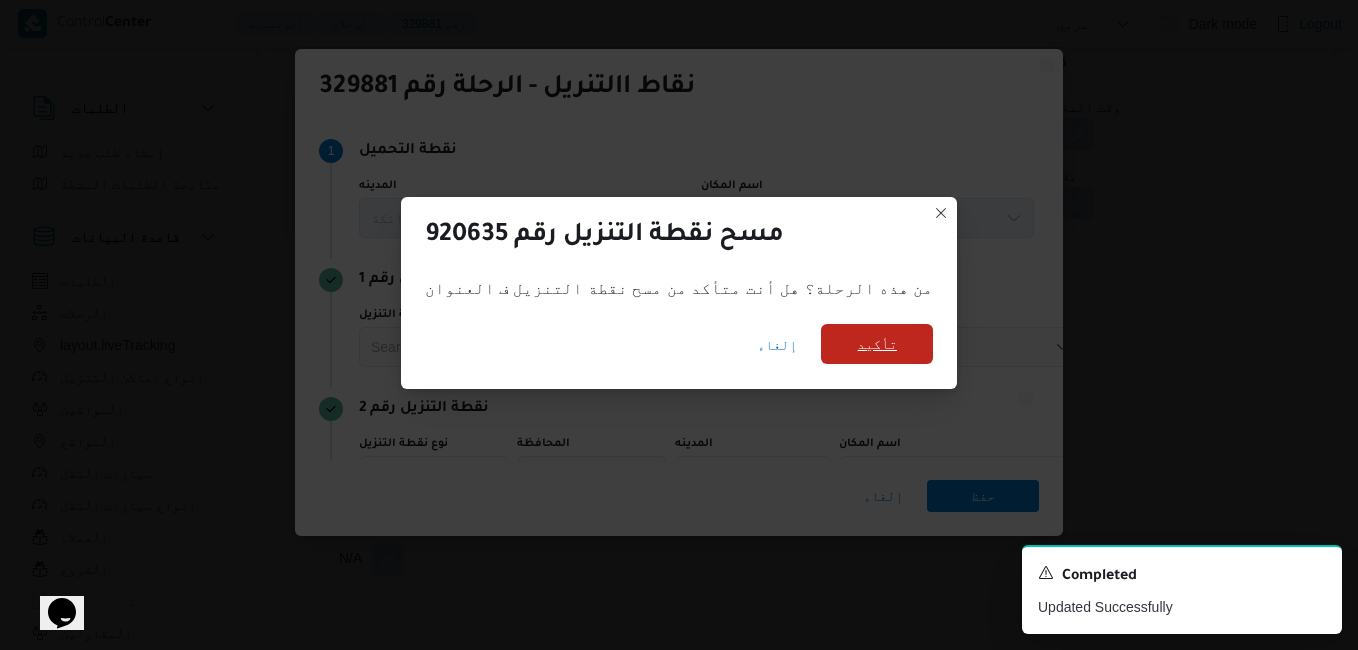 click on "تأكيد" at bounding box center [877, 344] 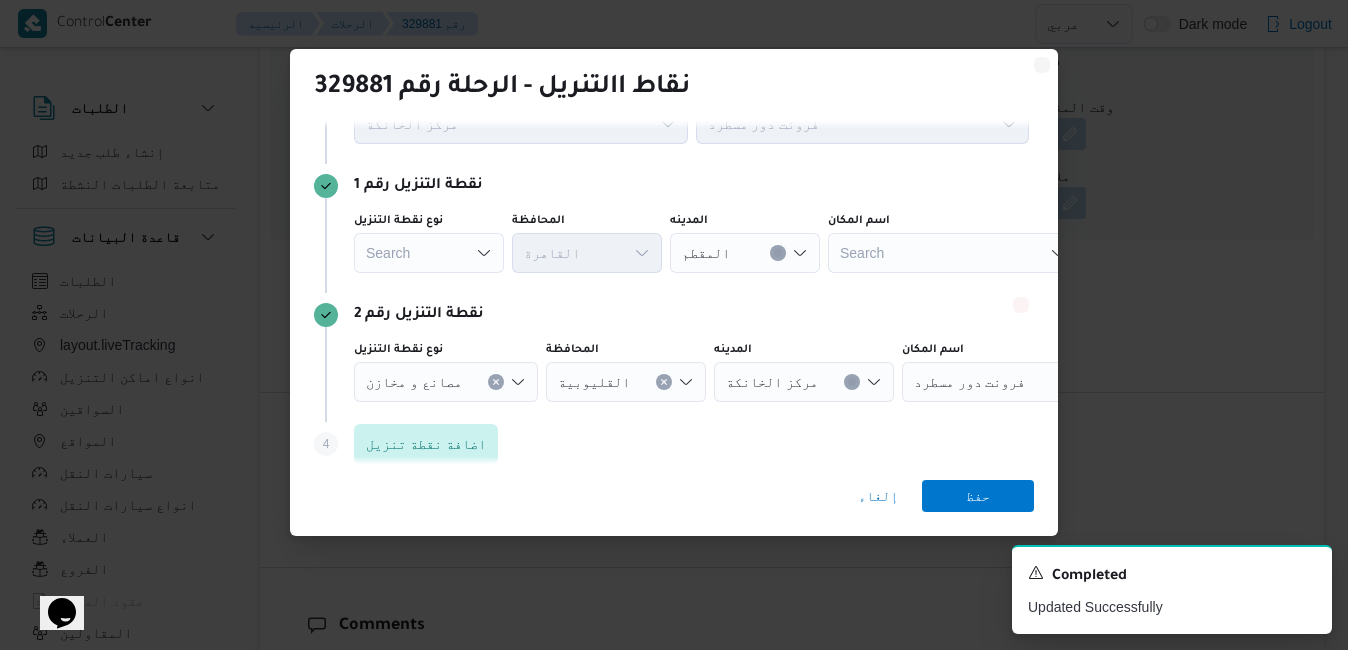 scroll, scrollTop: 111, scrollLeft: 0, axis: vertical 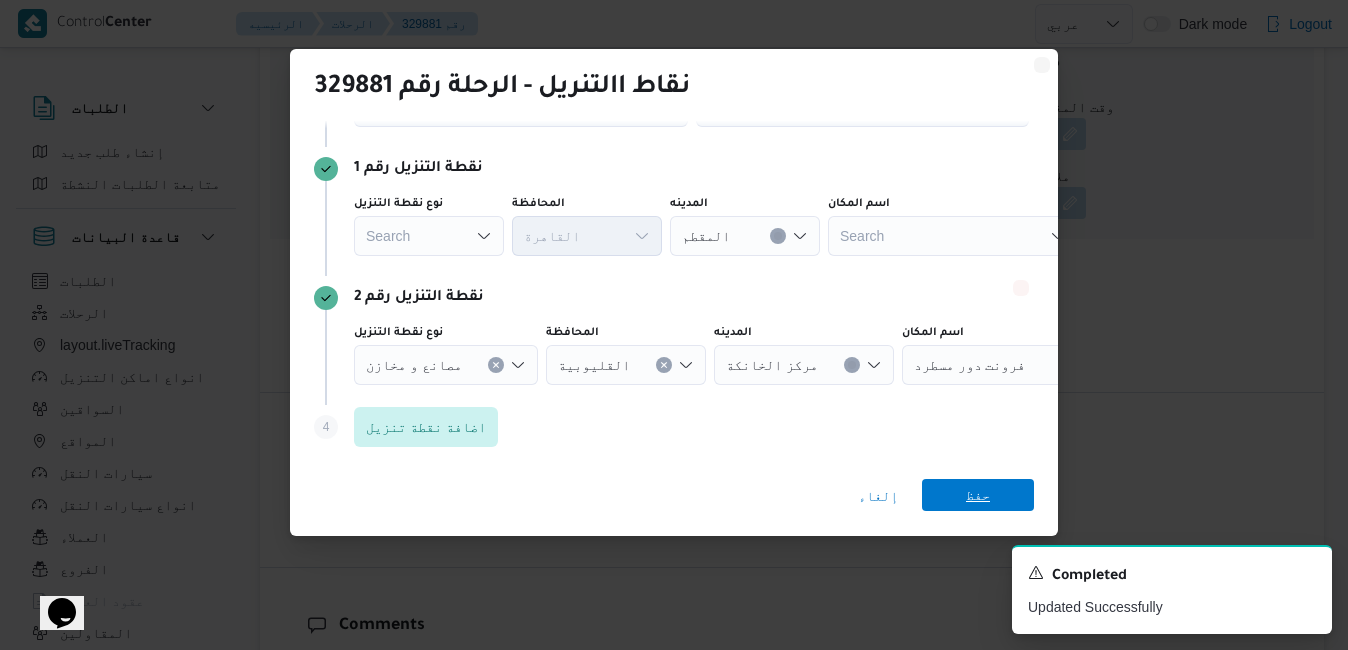 click on "حفظ" at bounding box center (978, 495) 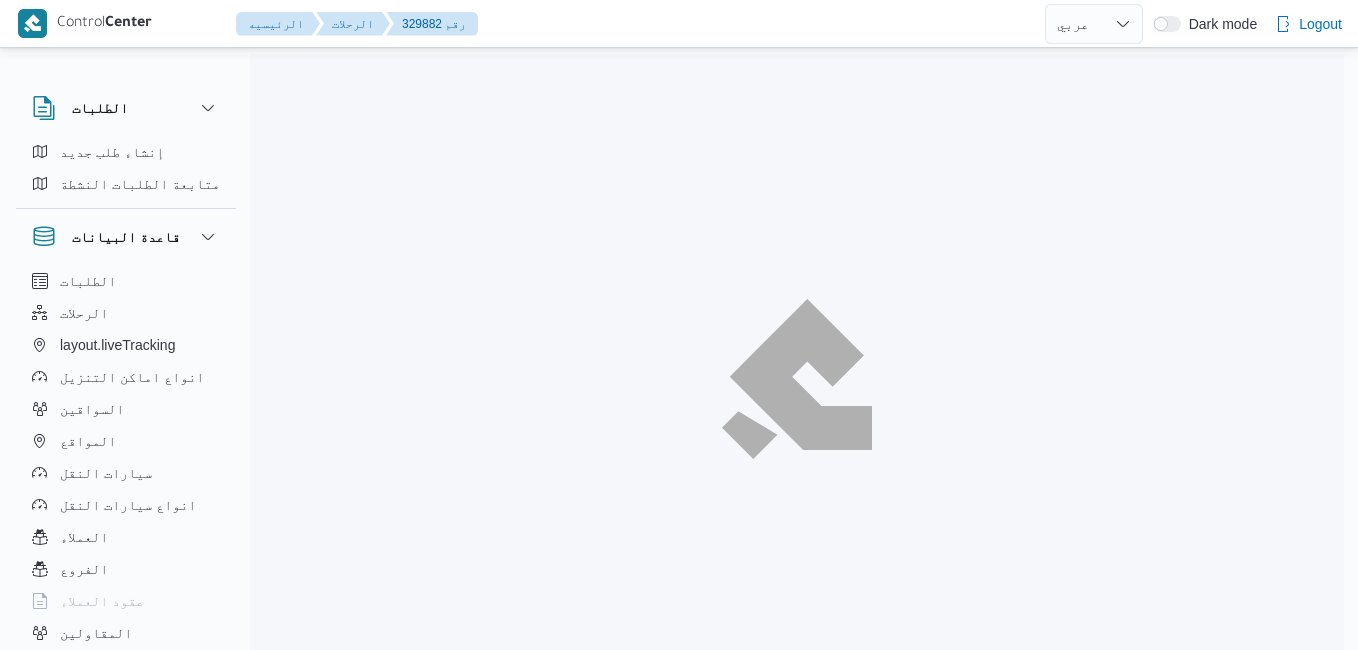 select on "ar" 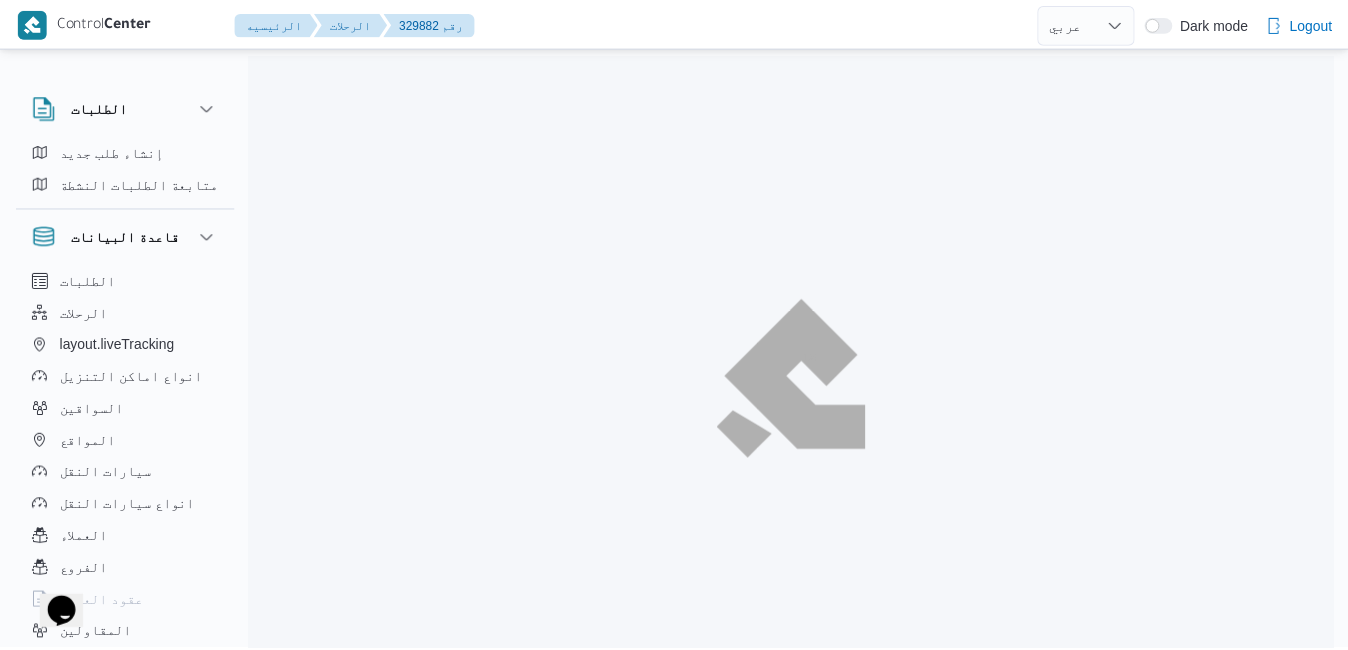scroll, scrollTop: 0, scrollLeft: 0, axis: both 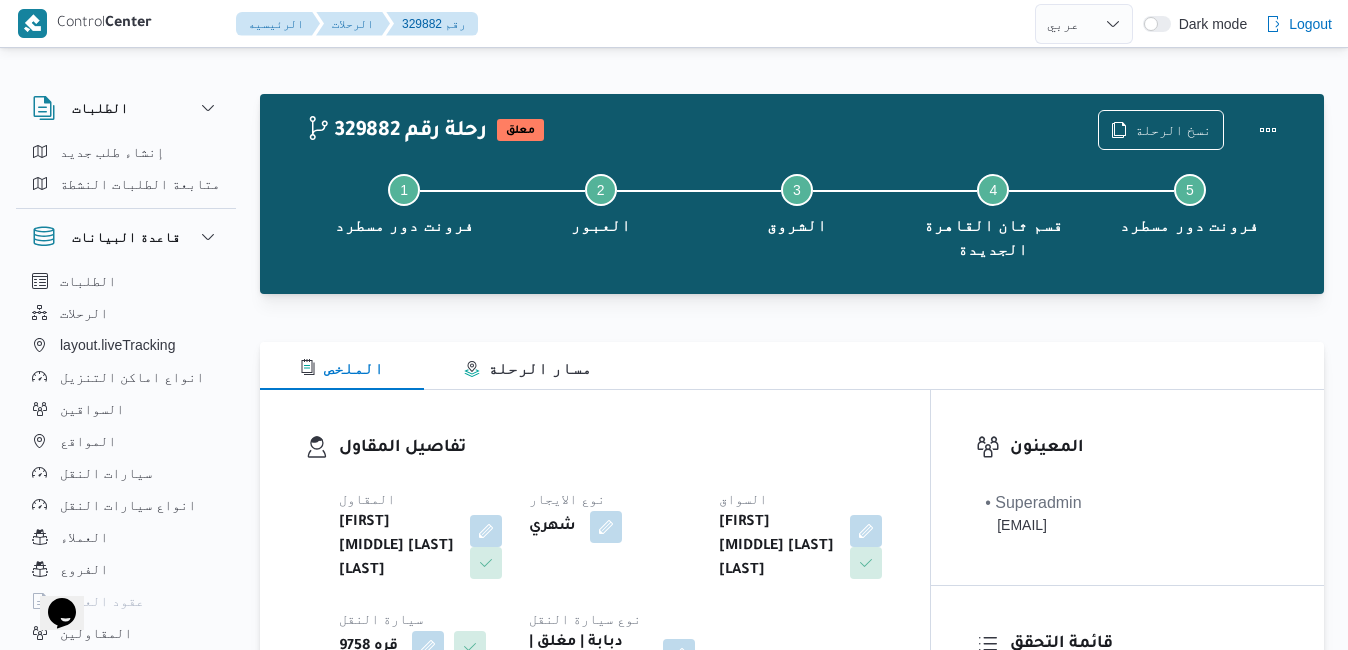click at bounding box center [792, 330] 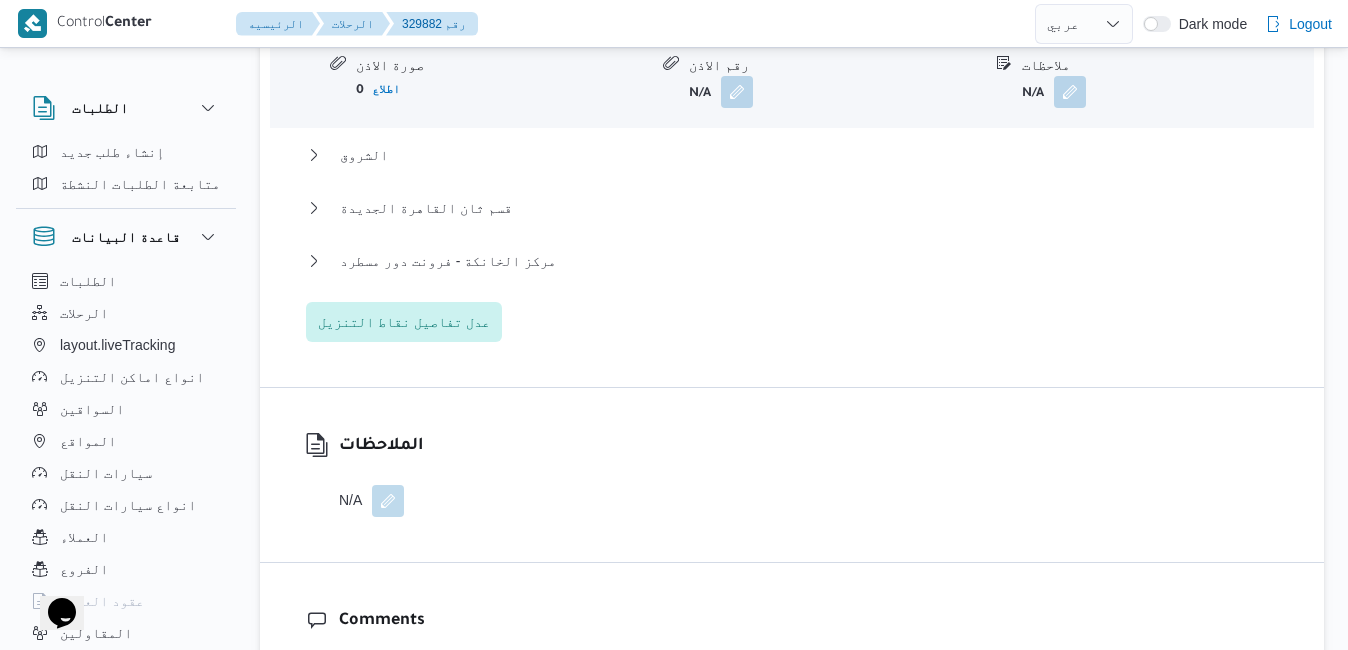 scroll, scrollTop: 2080, scrollLeft: 0, axis: vertical 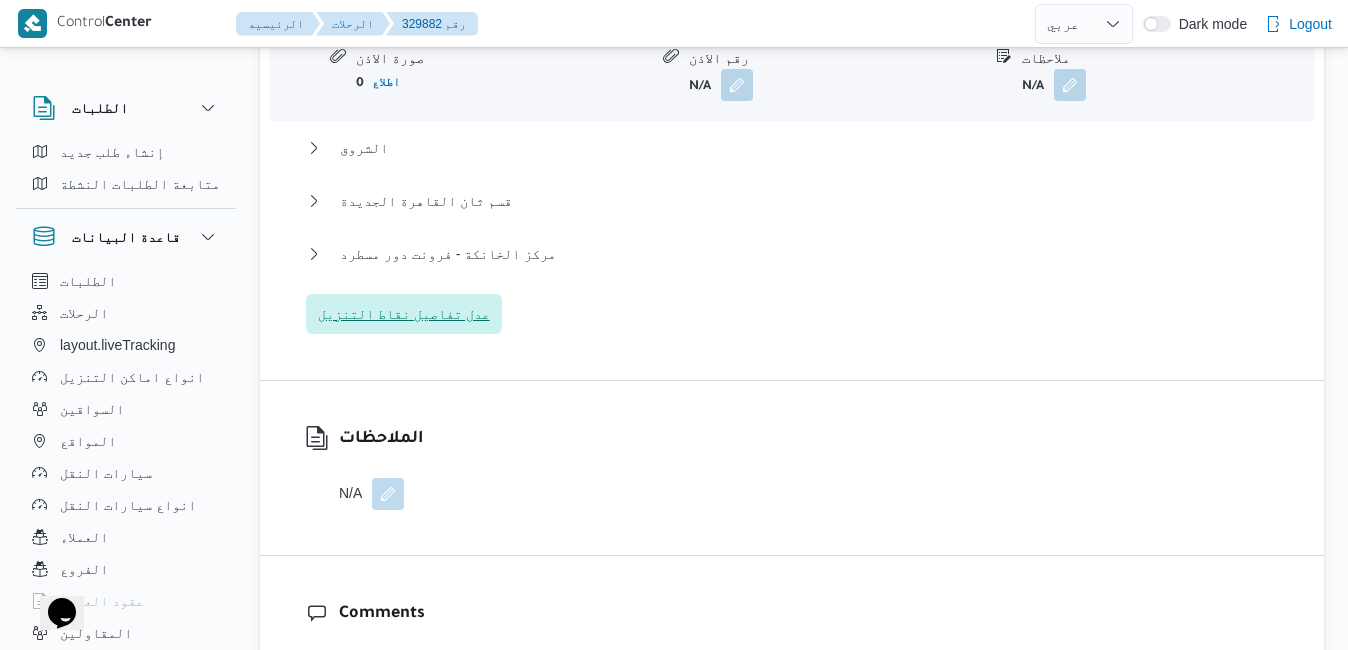click on "عدل تفاصيل نقاط التنزيل" at bounding box center (404, 314) 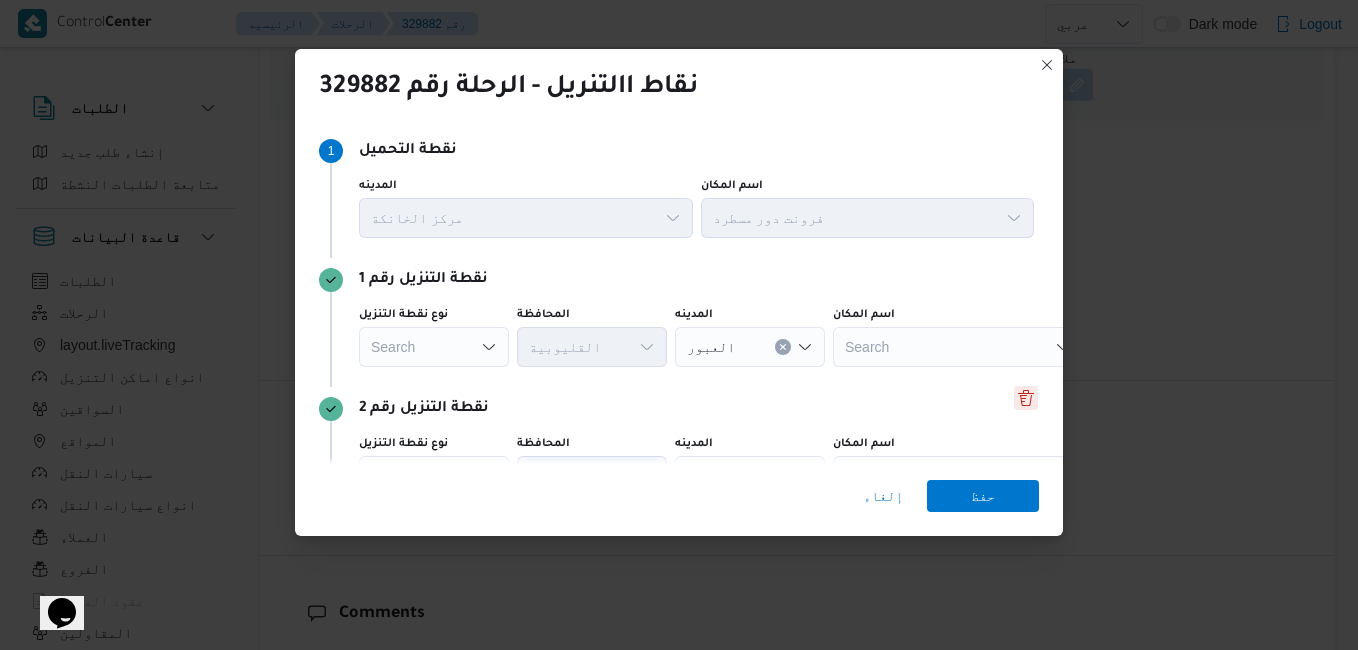 click at bounding box center [1026, 398] 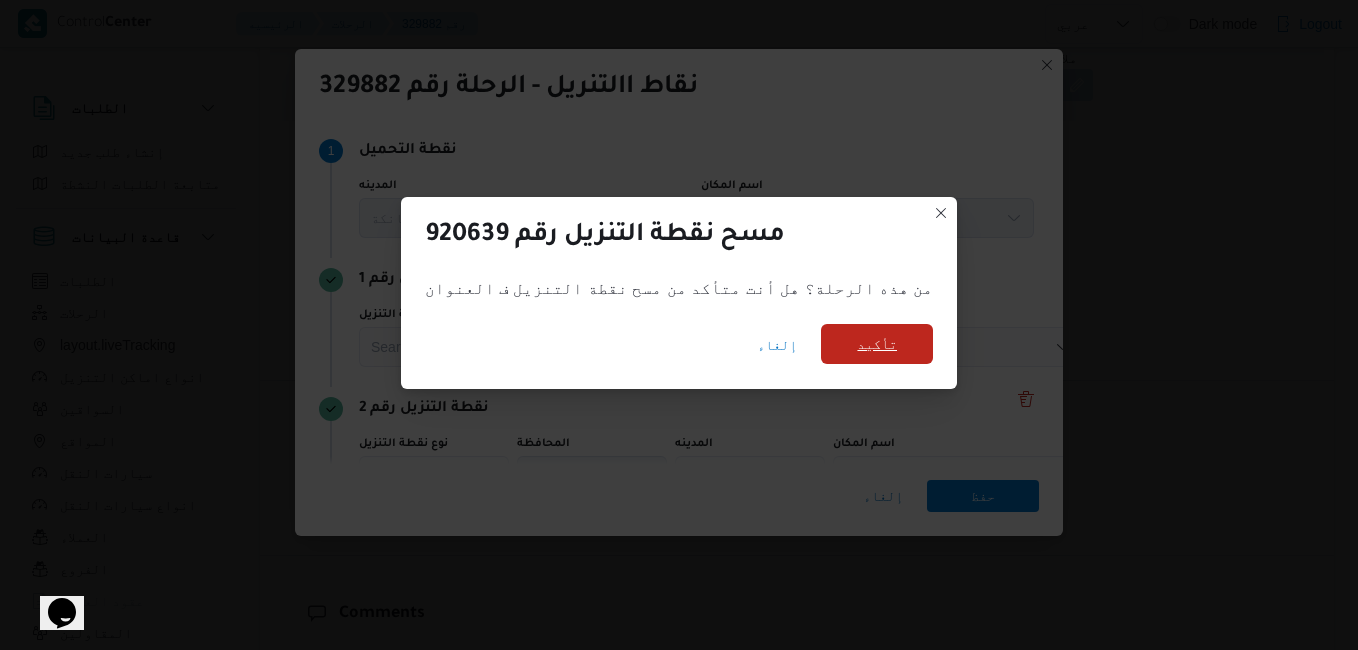 click on "تأكيد" at bounding box center (877, 344) 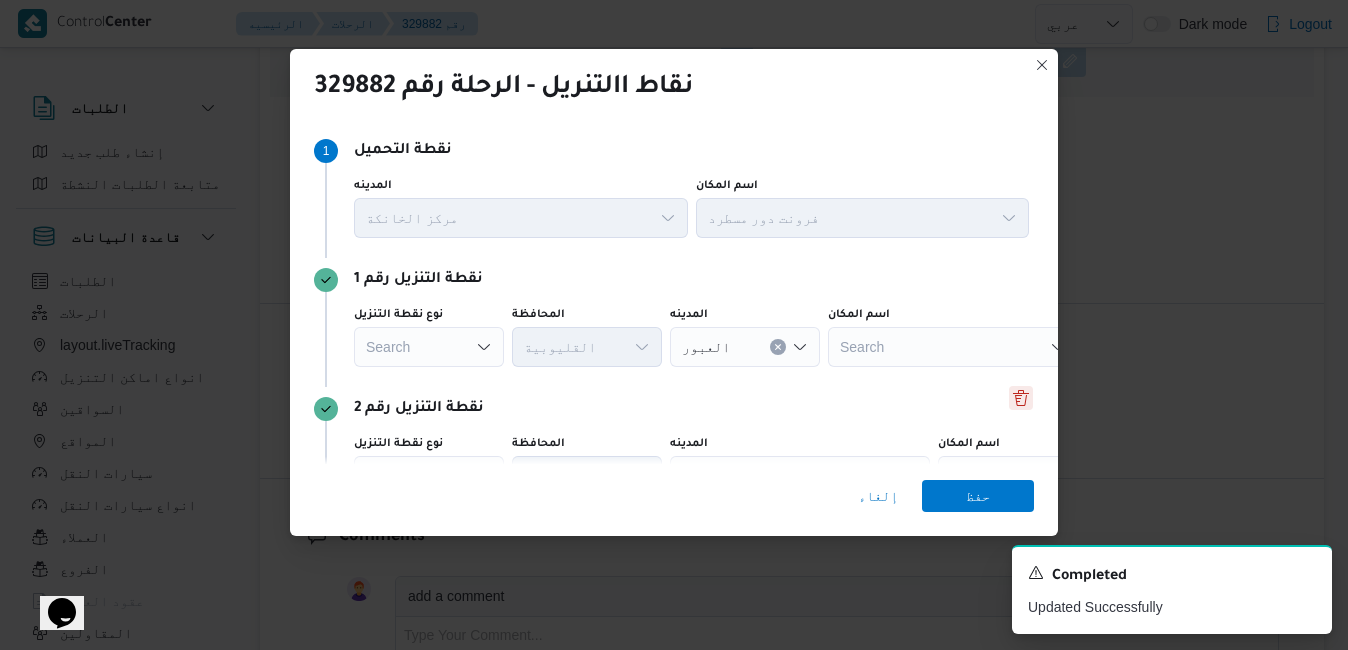 click at bounding box center (1021, 398) 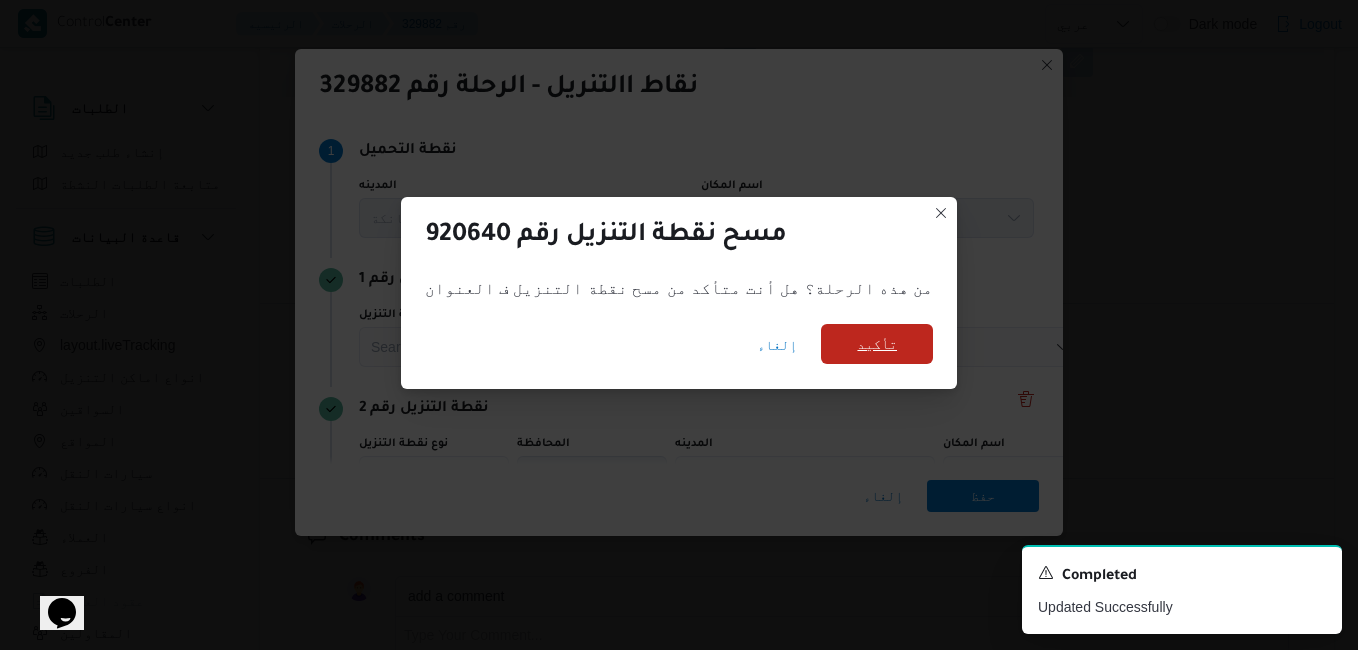 click on "تأكيد" at bounding box center [877, 344] 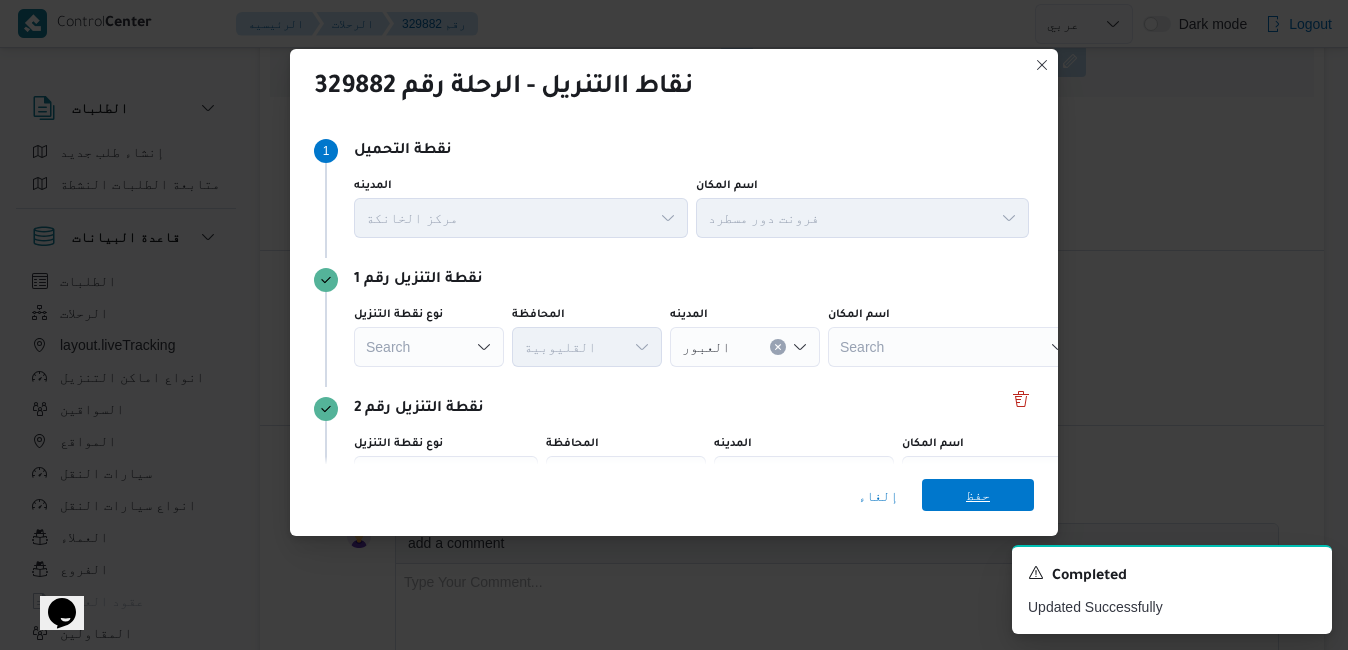 click on "حفظ" at bounding box center (978, 495) 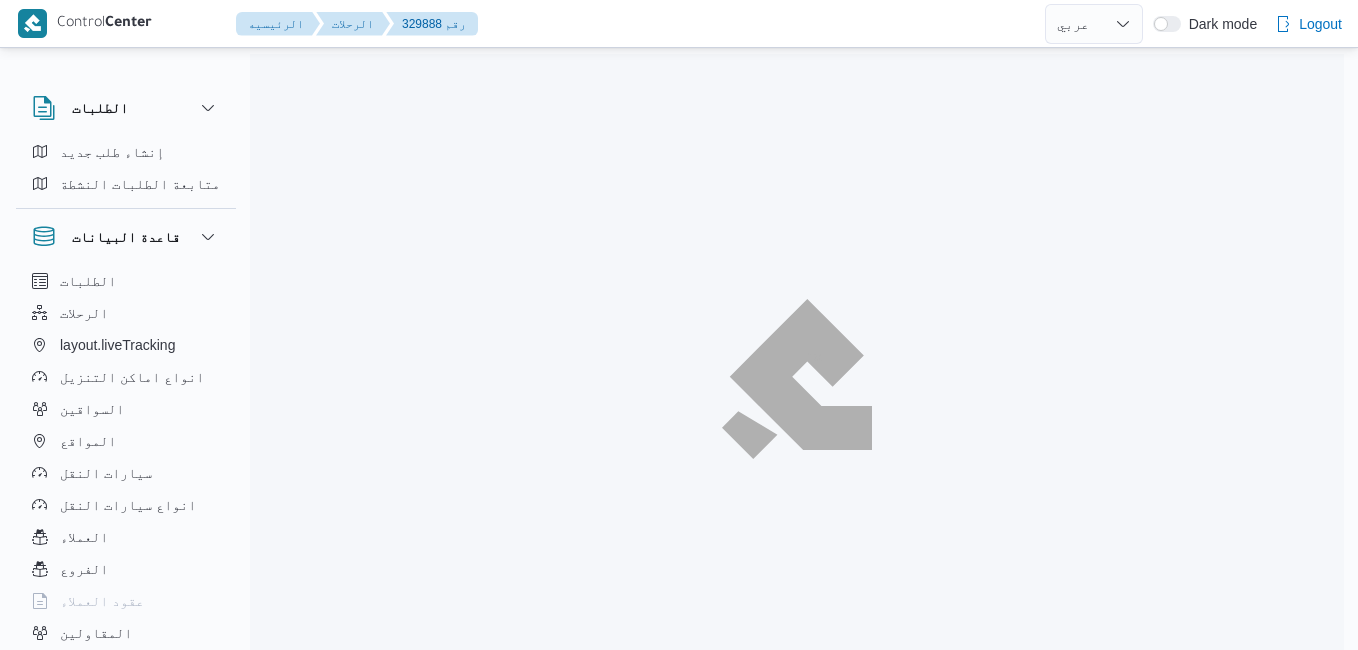 select on "ar" 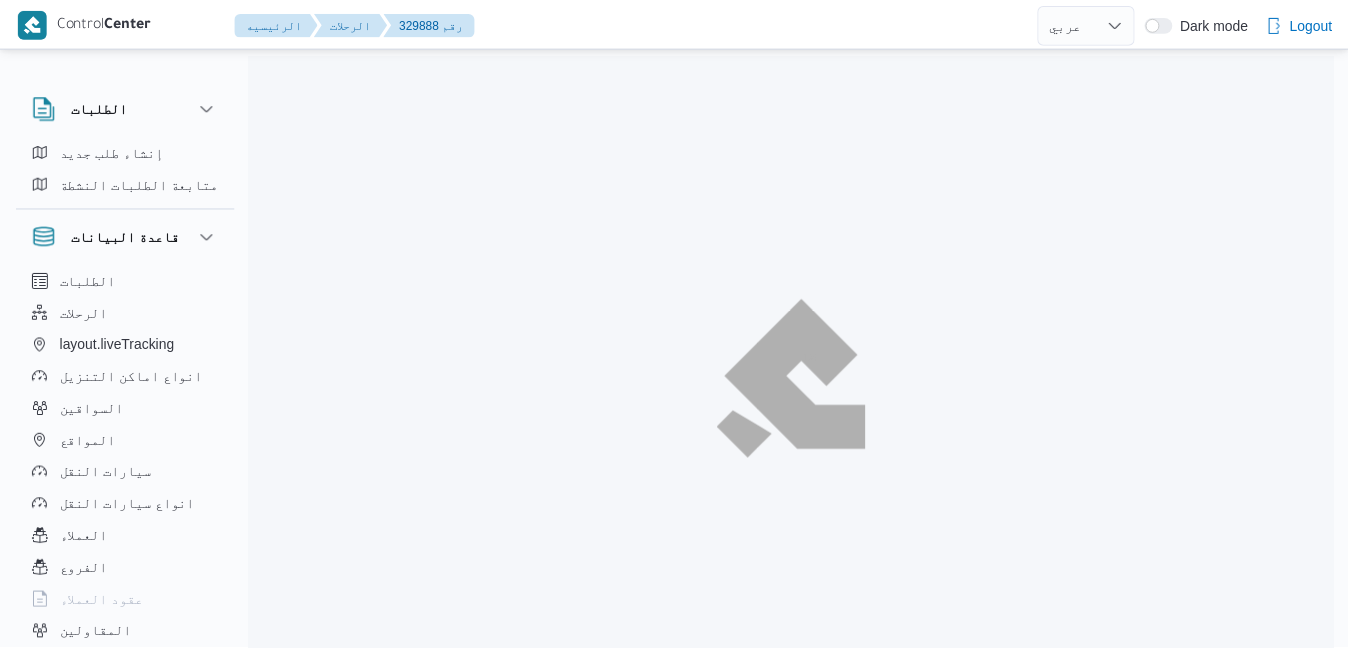 scroll, scrollTop: 0, scrollLeft: 0, axis: both 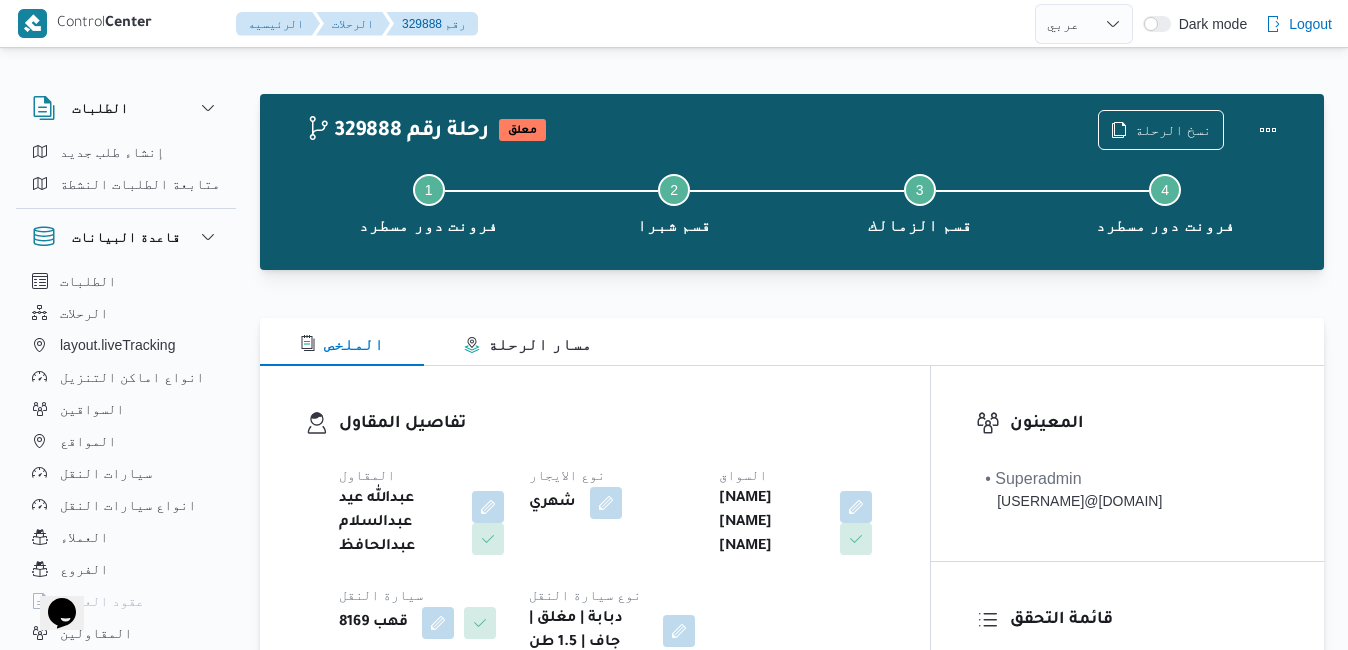 click at bounding box center (792, 282) 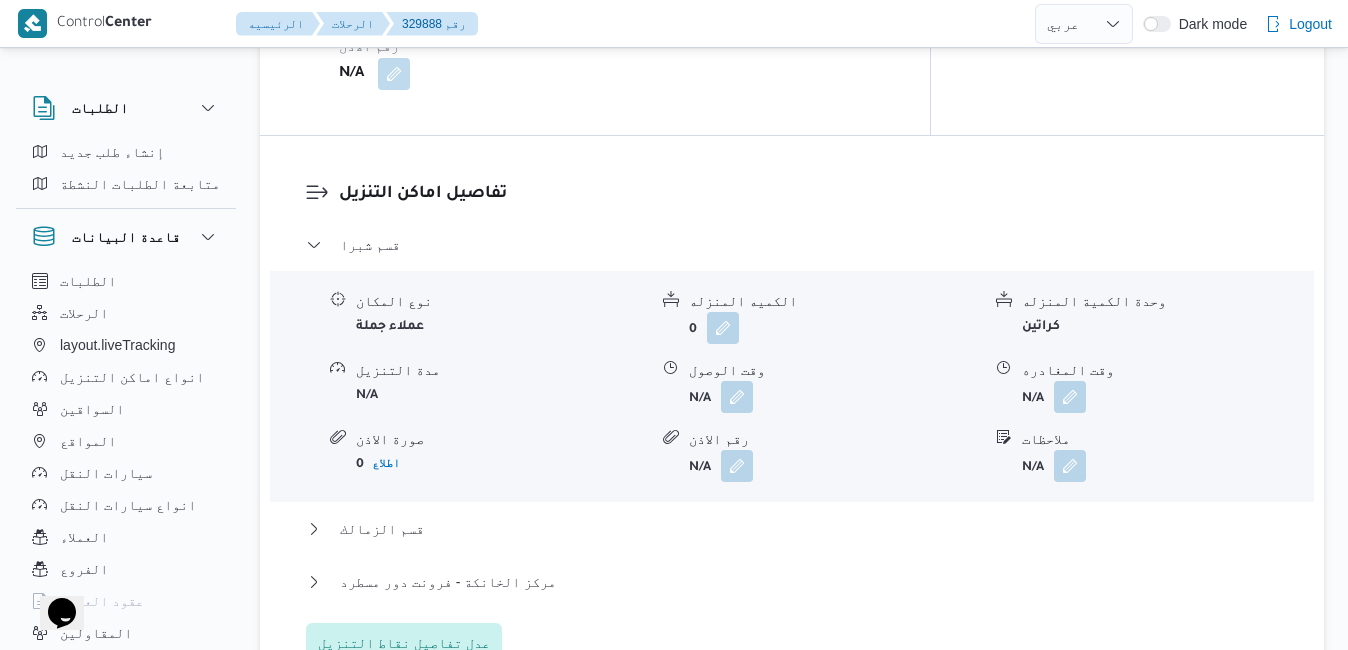 scroll, scrollTop: 1720, scrollLeft: 0, axis: vertical 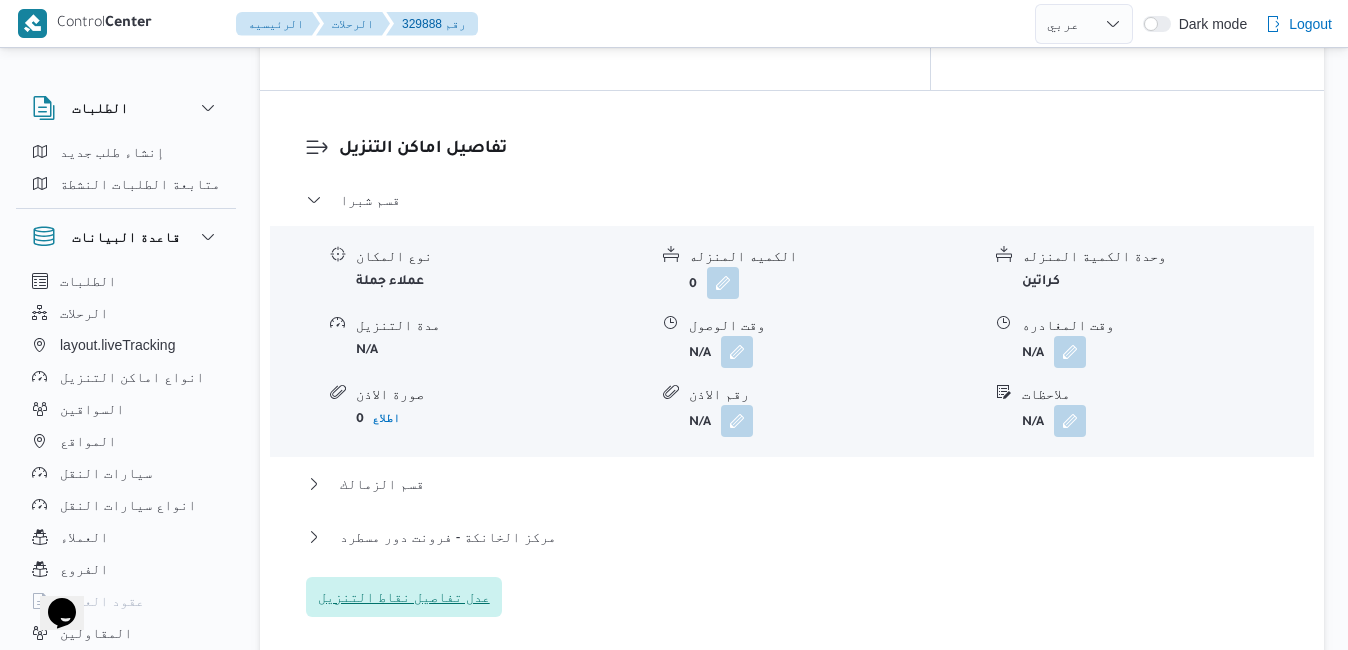 click on "عدل تفاصيل نقاط التنزيل" at bounding box center (404, 597) 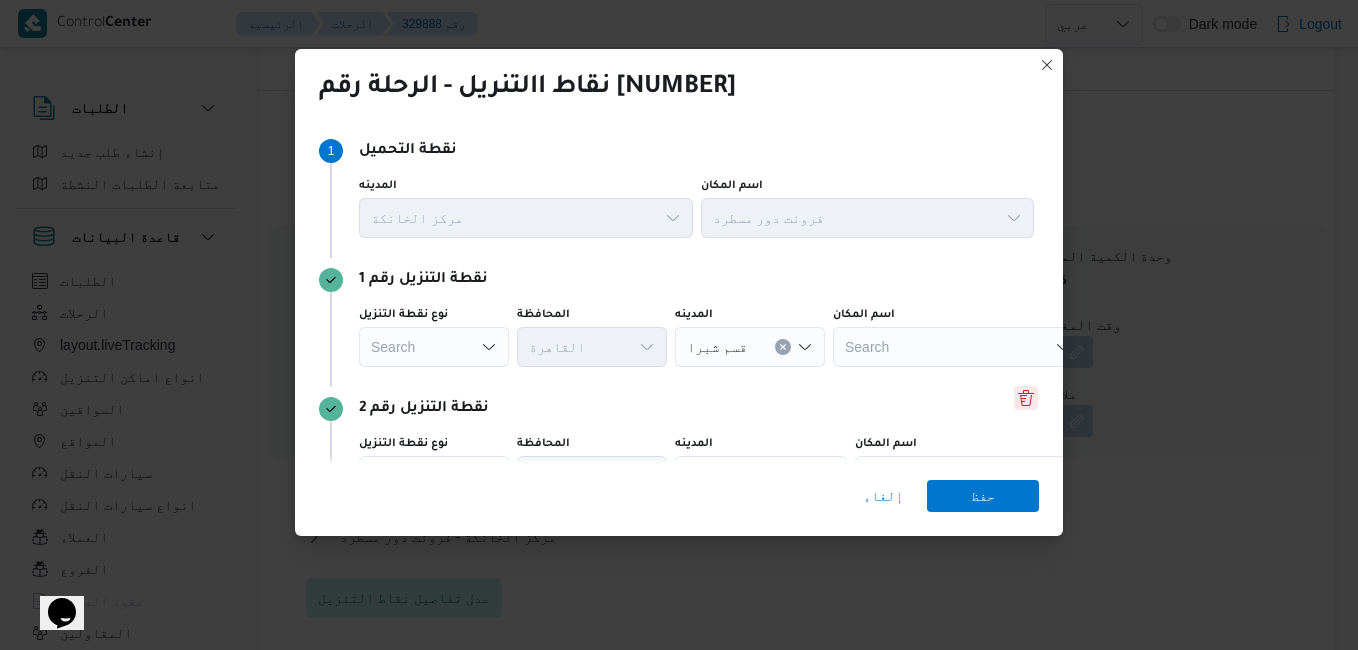 click at bounding box center (1026, 398) 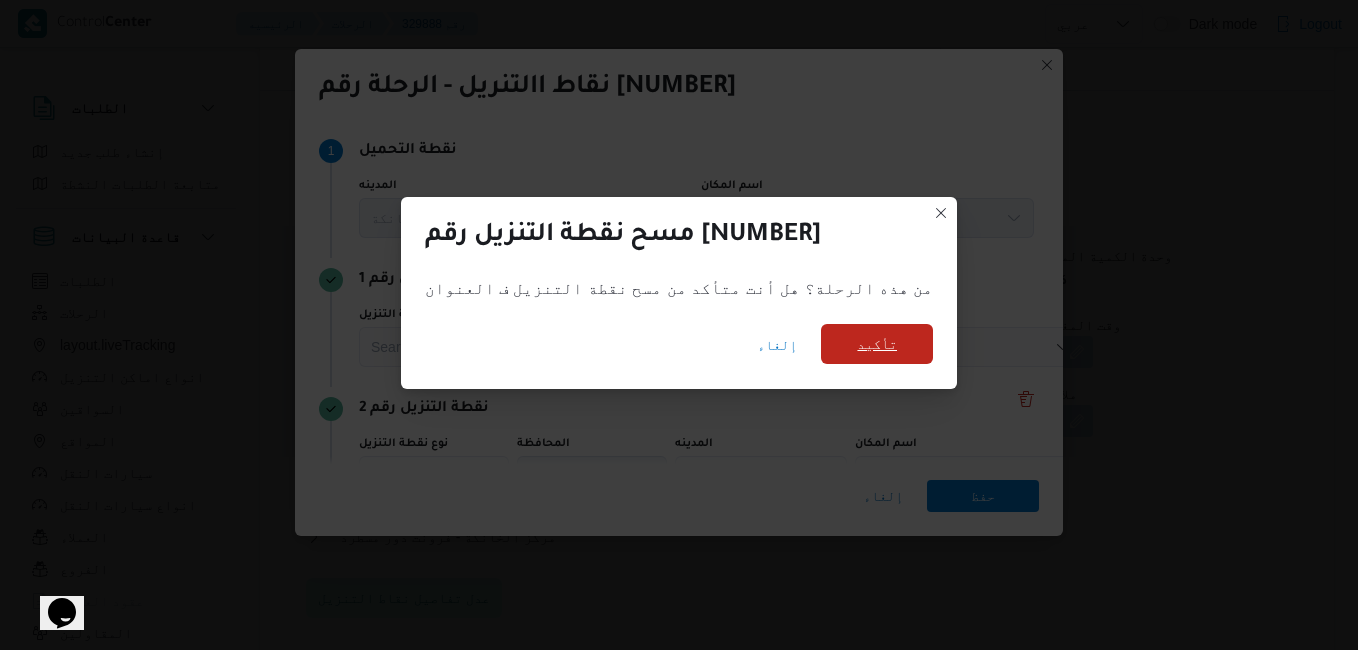 click on "تأكيد" at bounding box center (877, 344) 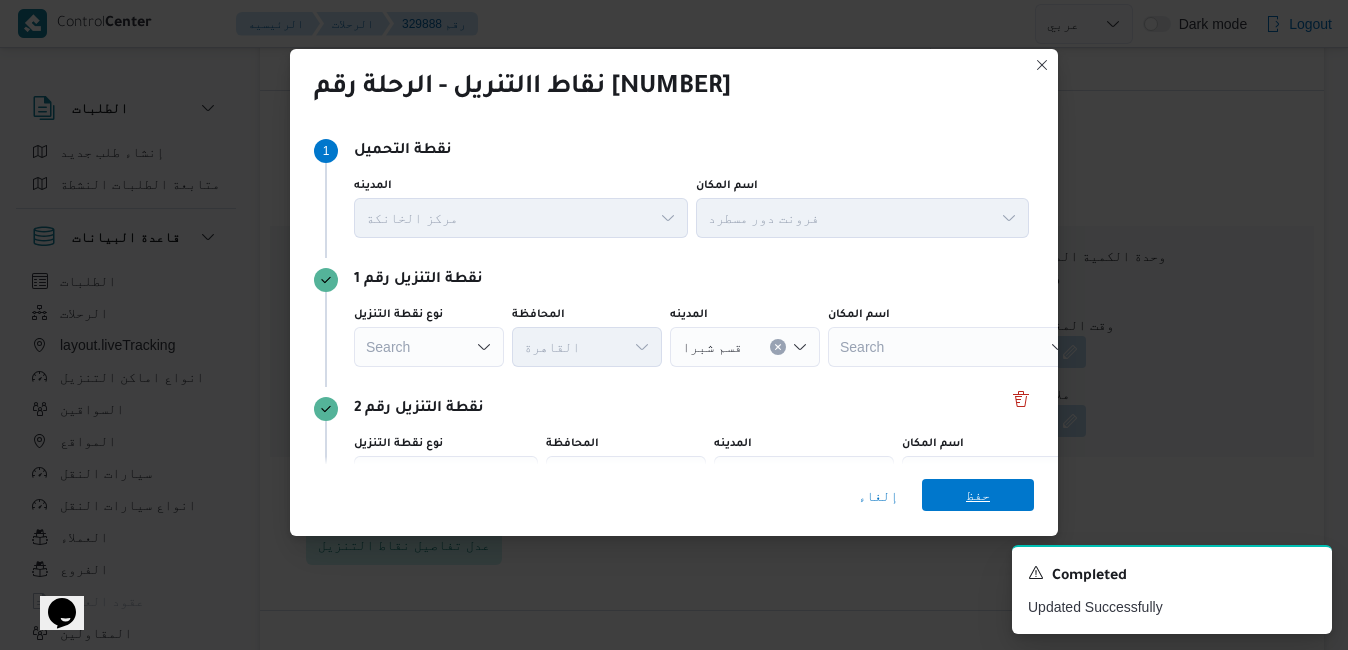 click on "حفظ" at bounding box center (978, 495) 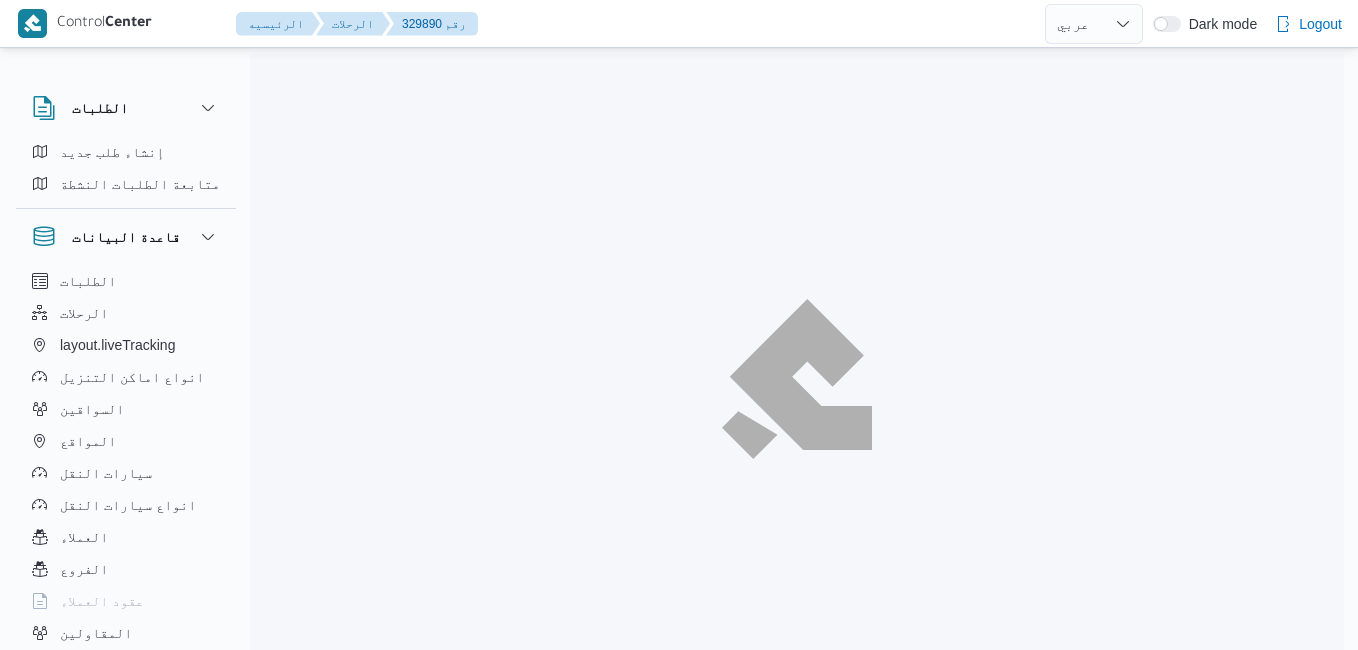 select on "ar" 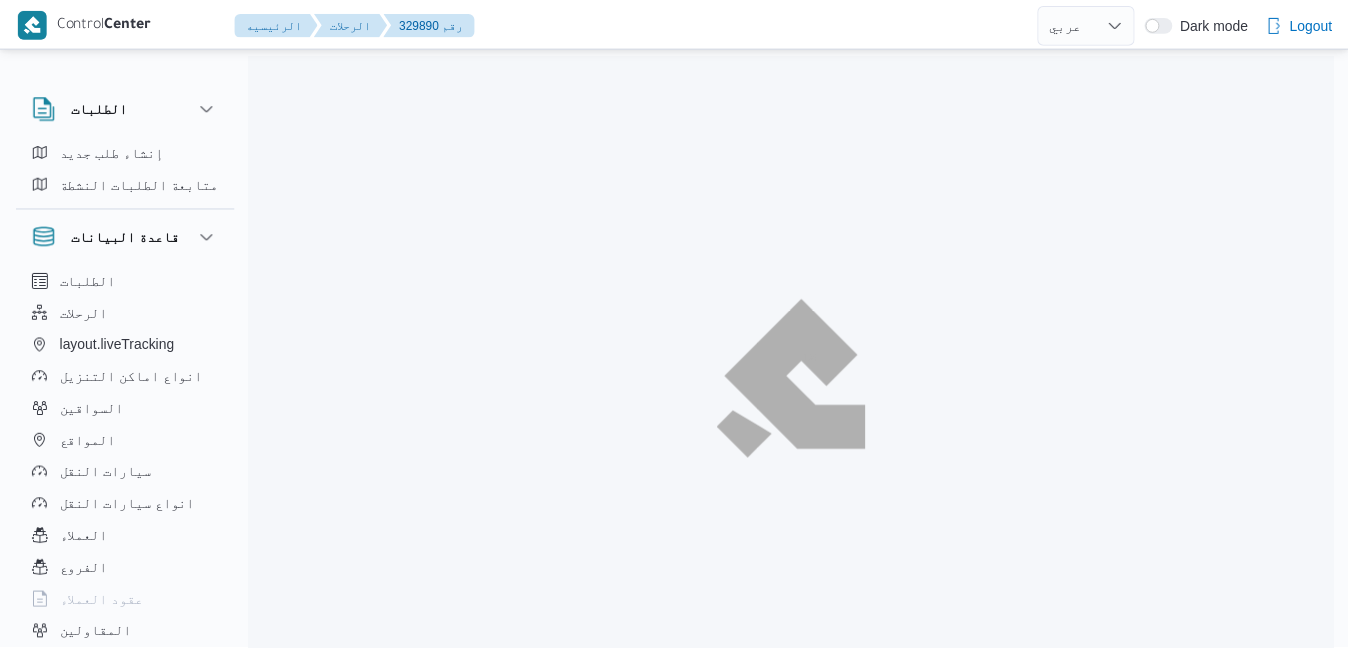 scroll, scrollTop: 0, scrollLeft: 0, axis: both 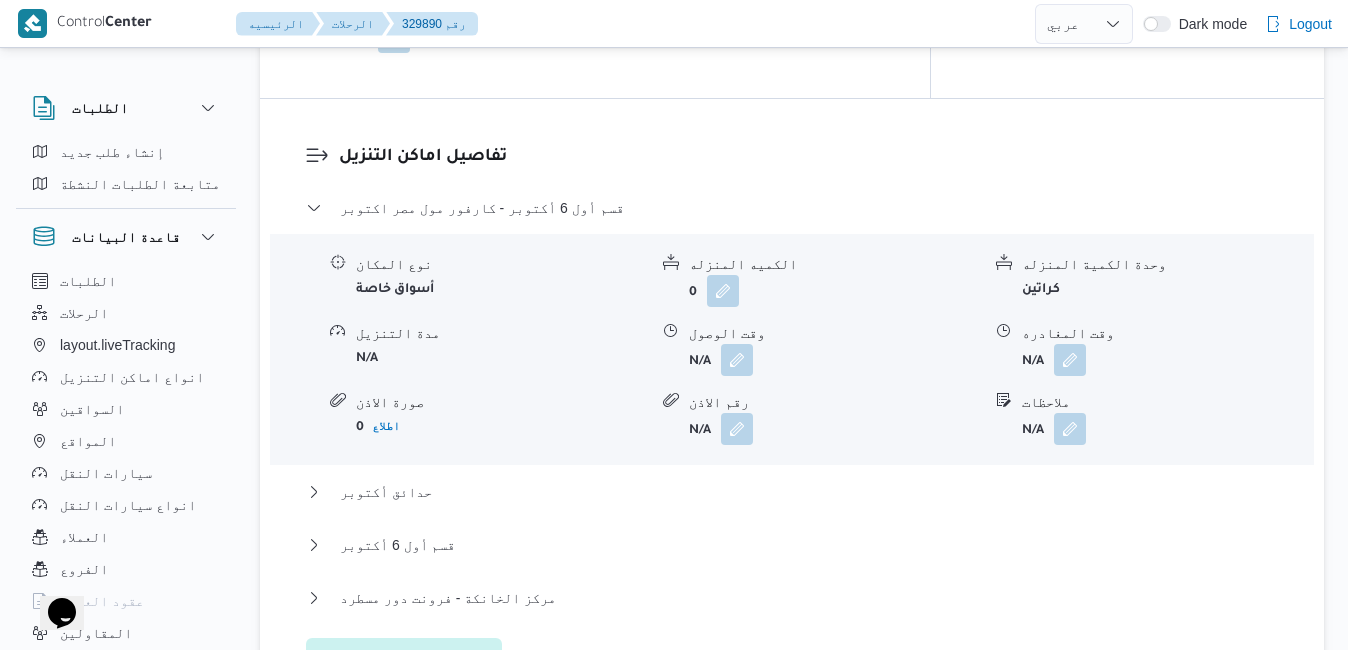 click on "عدل تفاصيل نقاط التنزيل" at bounding box center (404, 658) 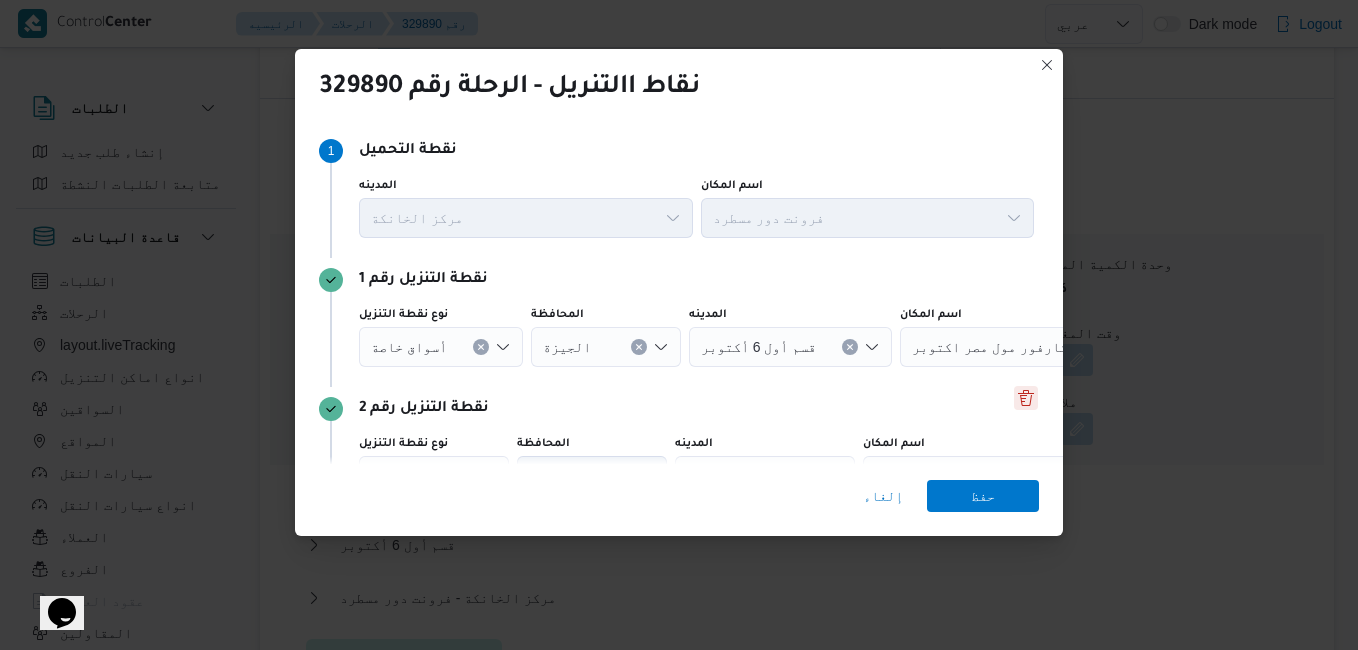 click at bounding box center (1026, 398) 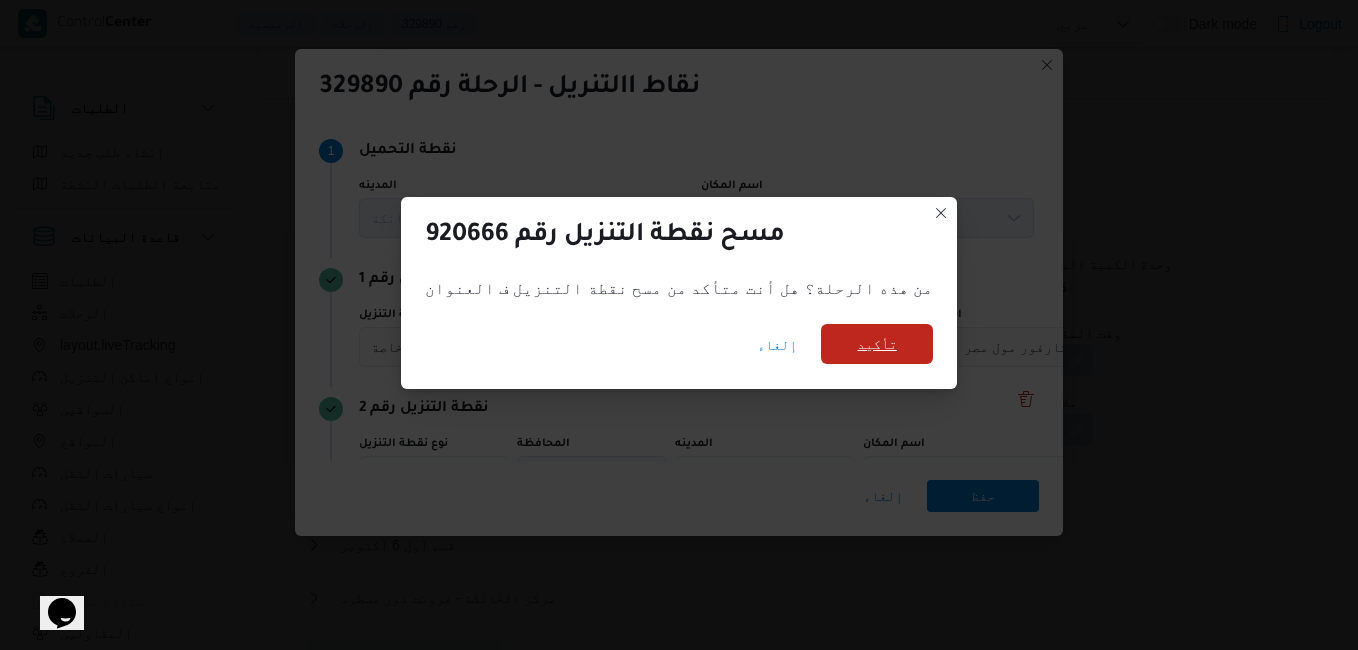 click on "تأكيد" at bounding box center [877, 344] 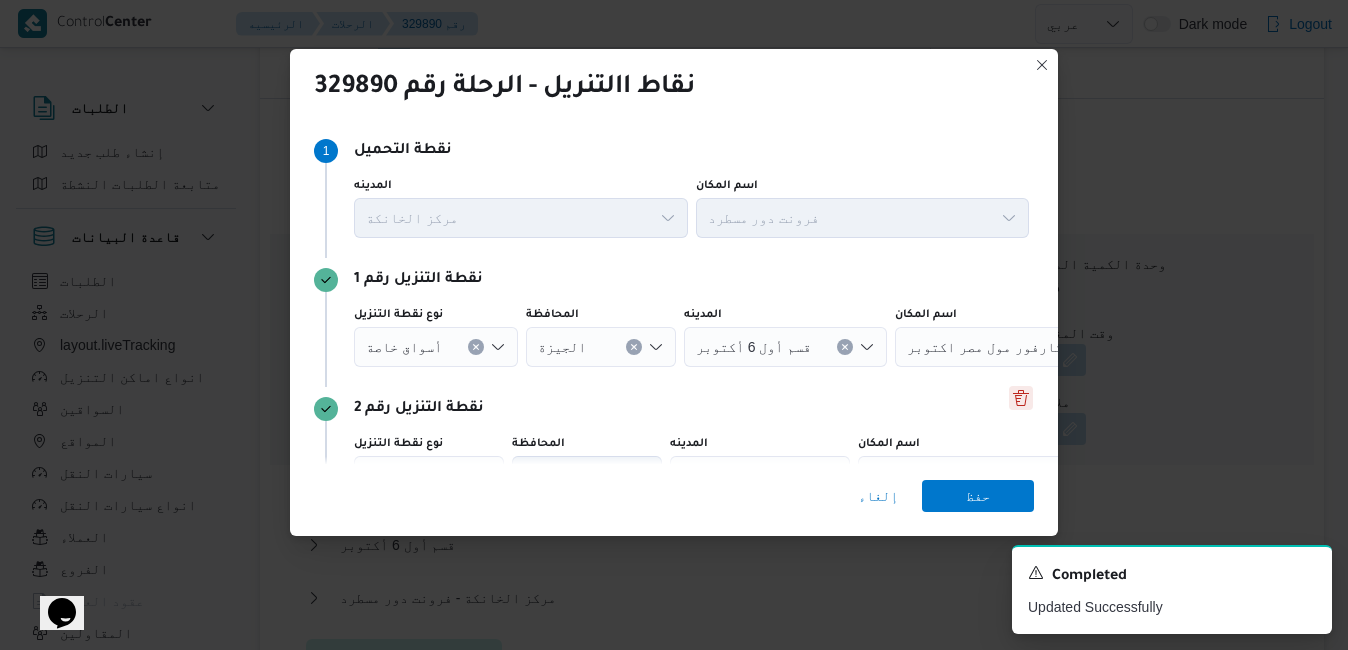 click at bounding box center [1021, 398] 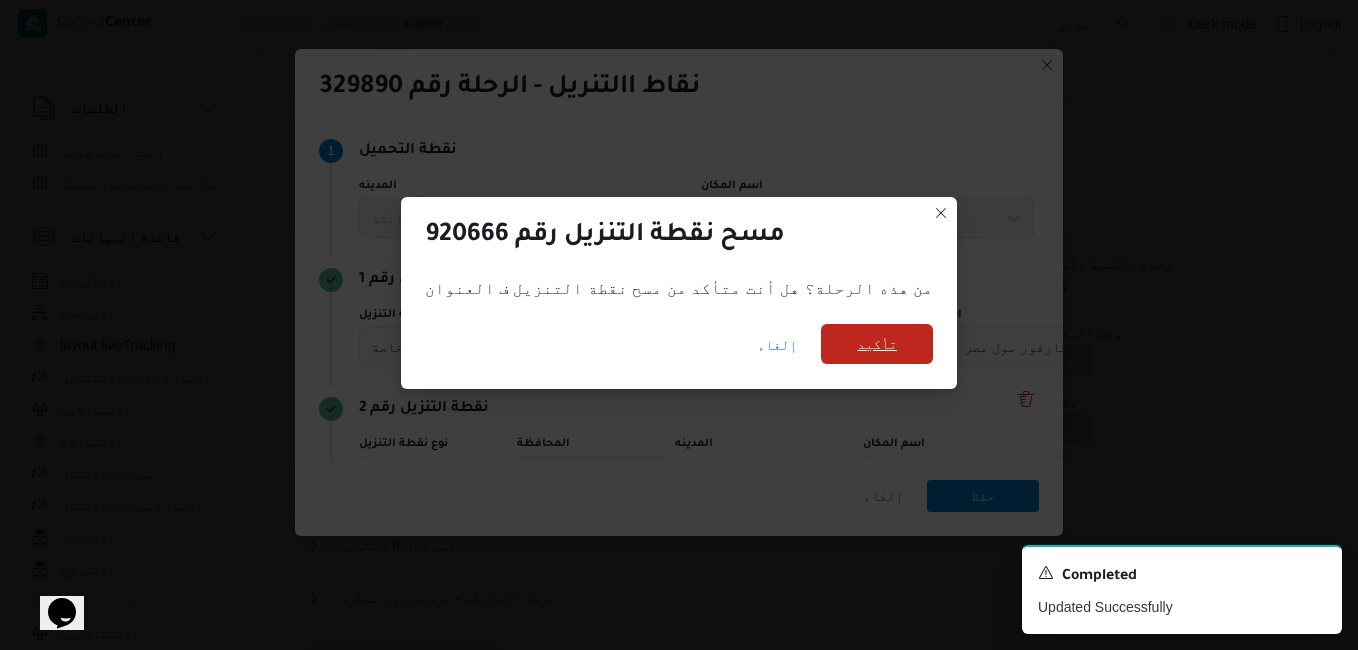 click on "تأكيد" at bounding box center [877, 344] 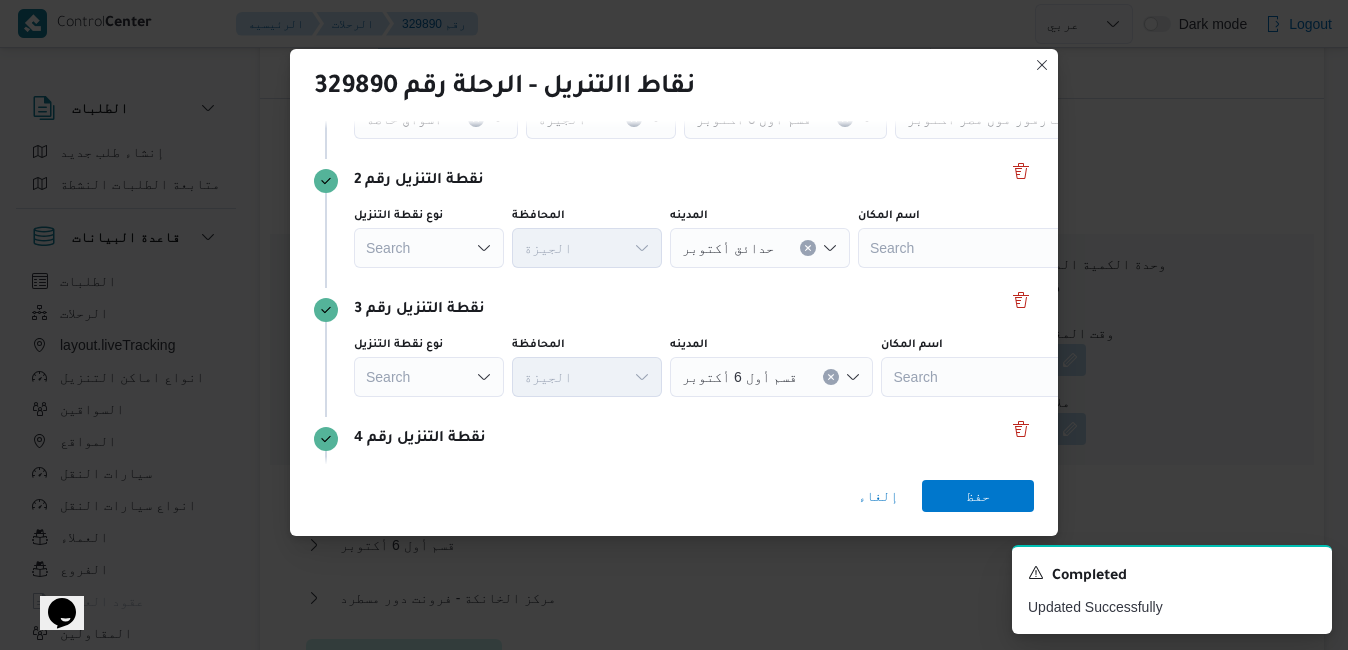 scroll, scrollTop: 256, scrollLeft: 0, axis: vertical 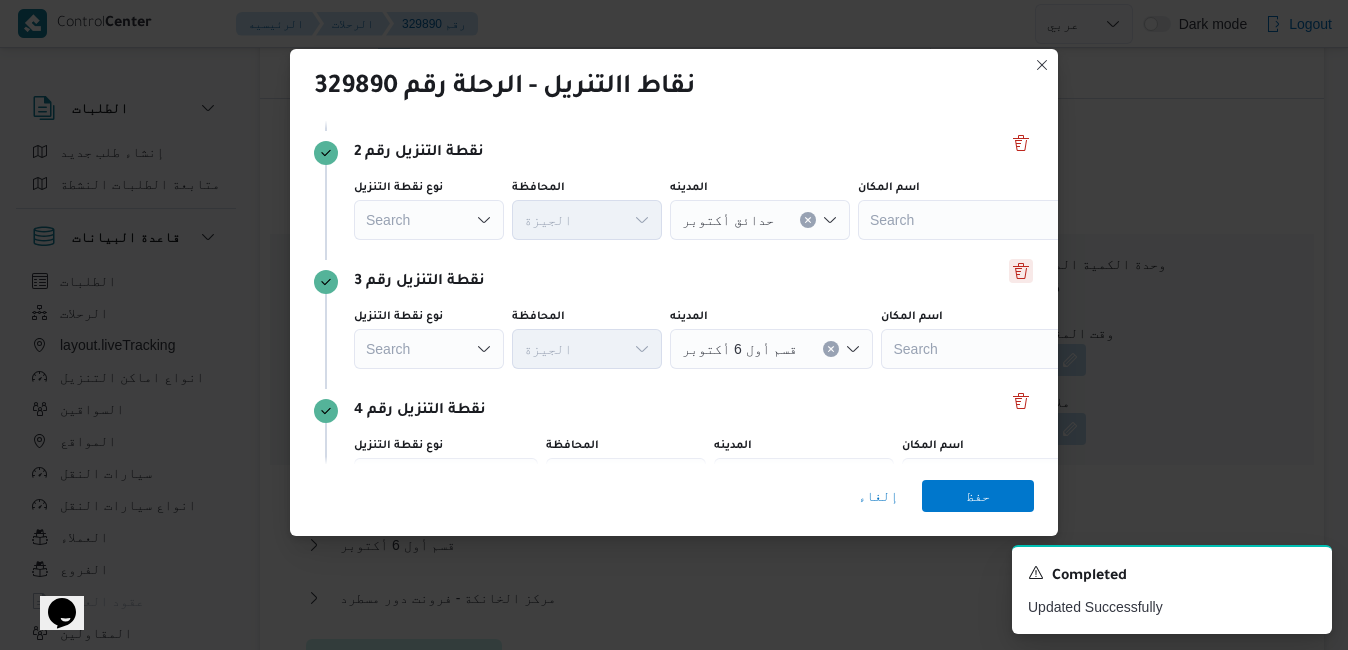 click at bounding box center [1021, 271] 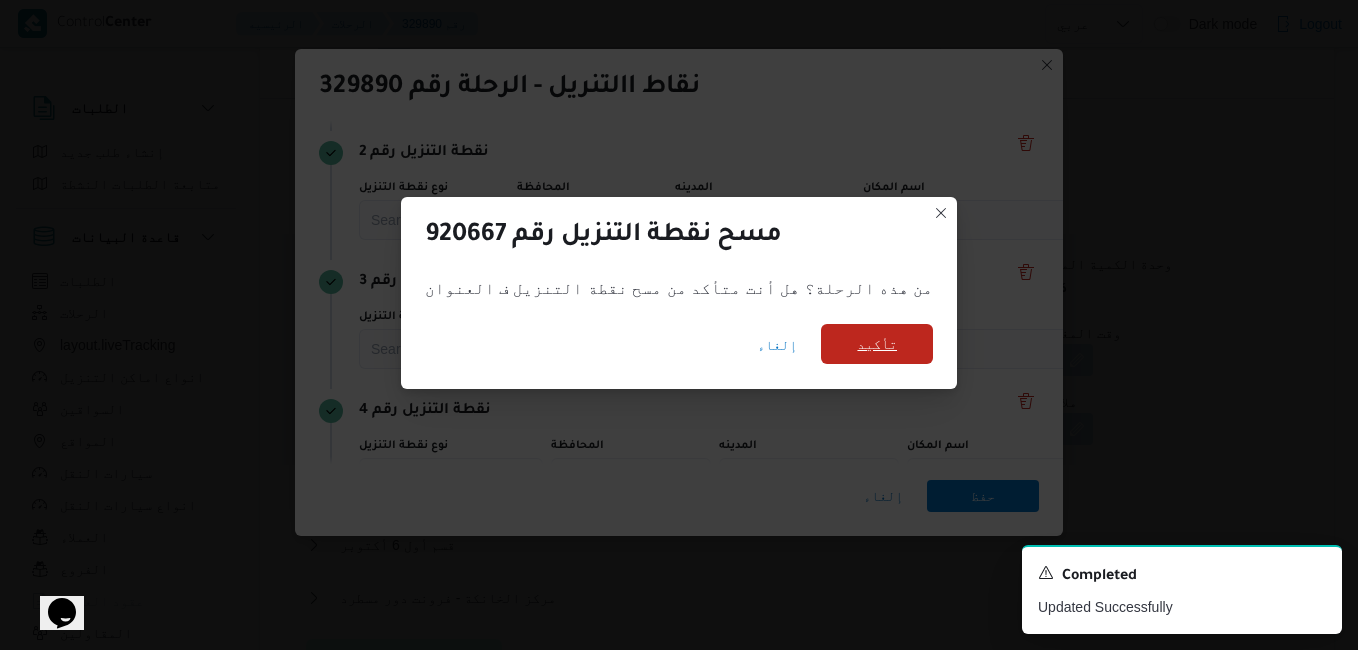 click on "تأكيد" at bounding box center (877, 344) 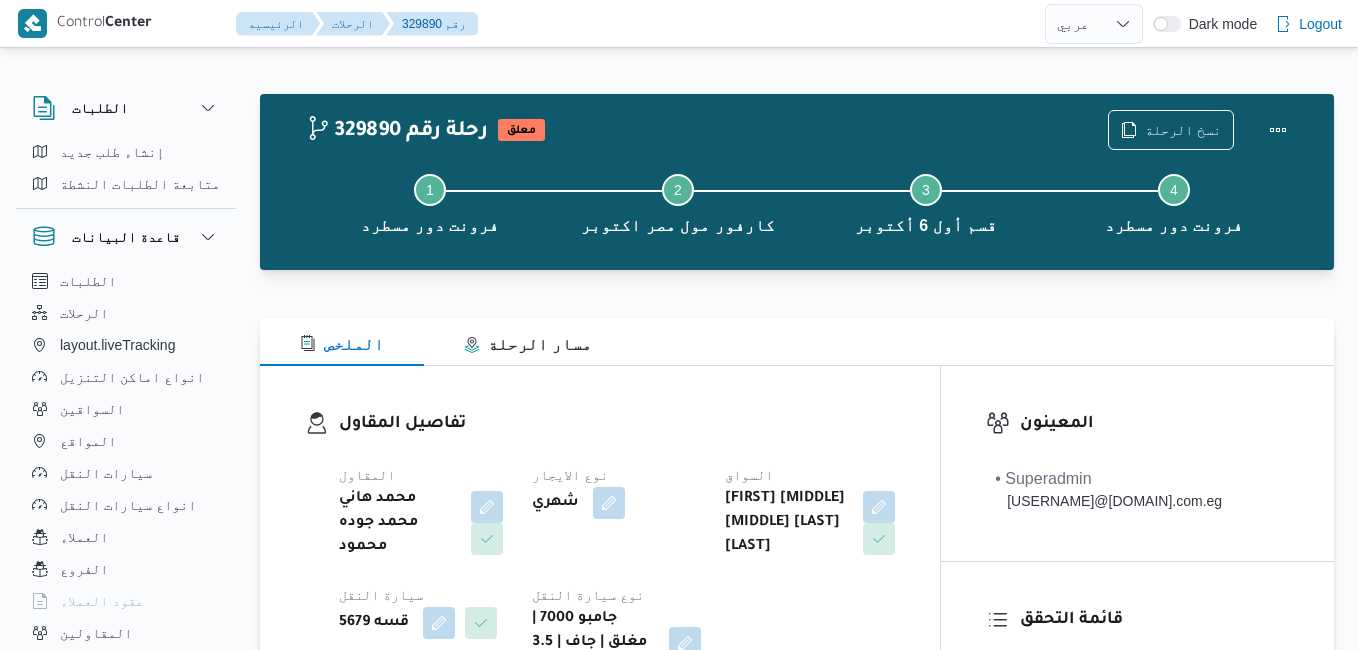 select on "ar" 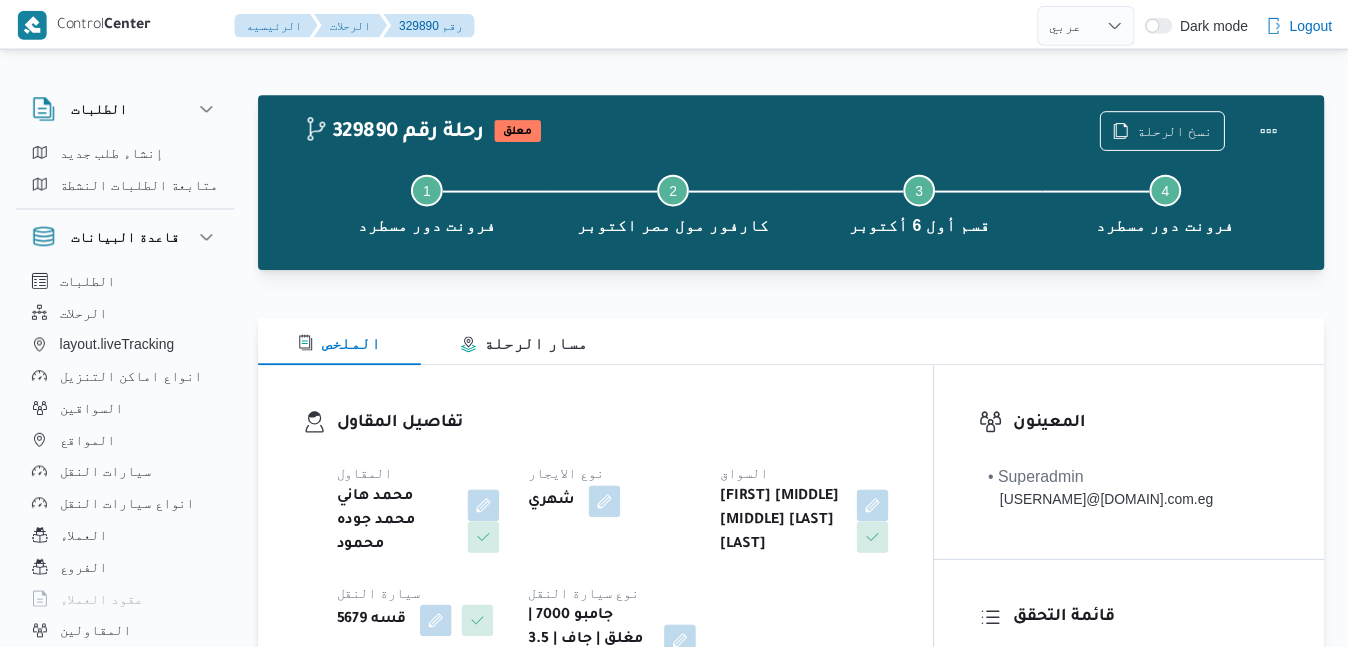 scroll, scrollTop: 421, scrollLeft: 0, axis: vertical 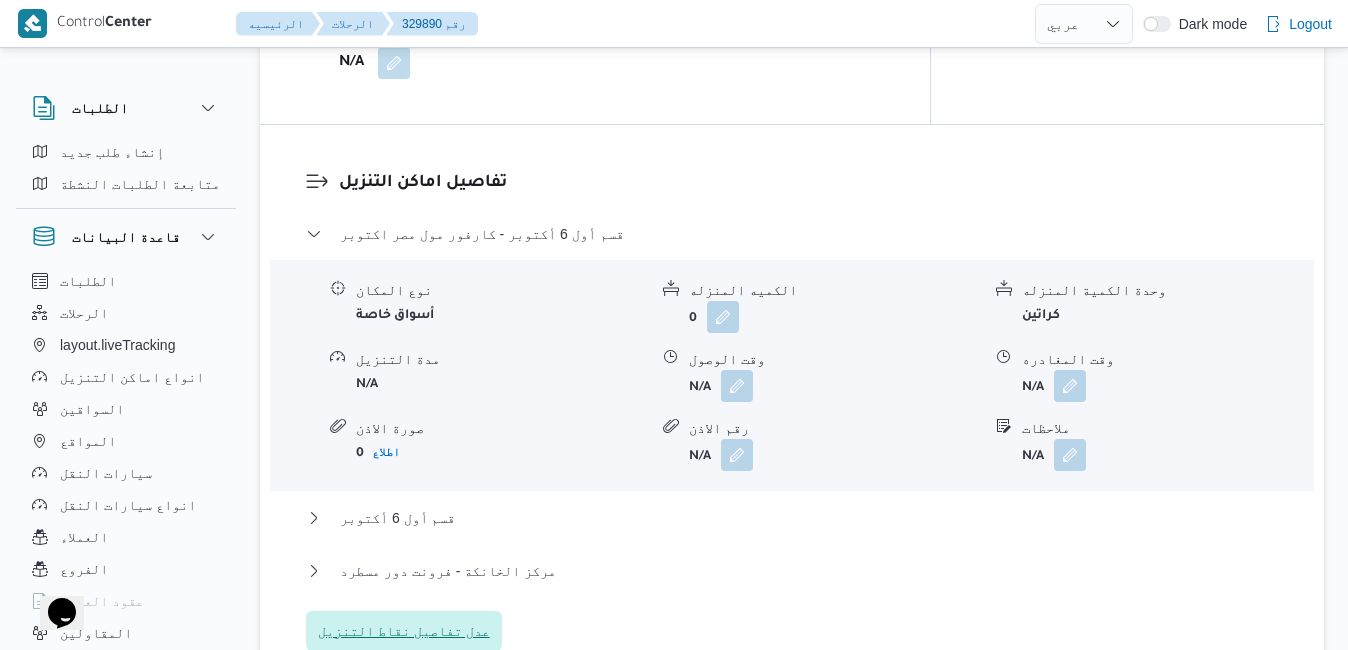 click on "عدل تفاصيل نقاط التنزيل" at bounding box center [404, 631] 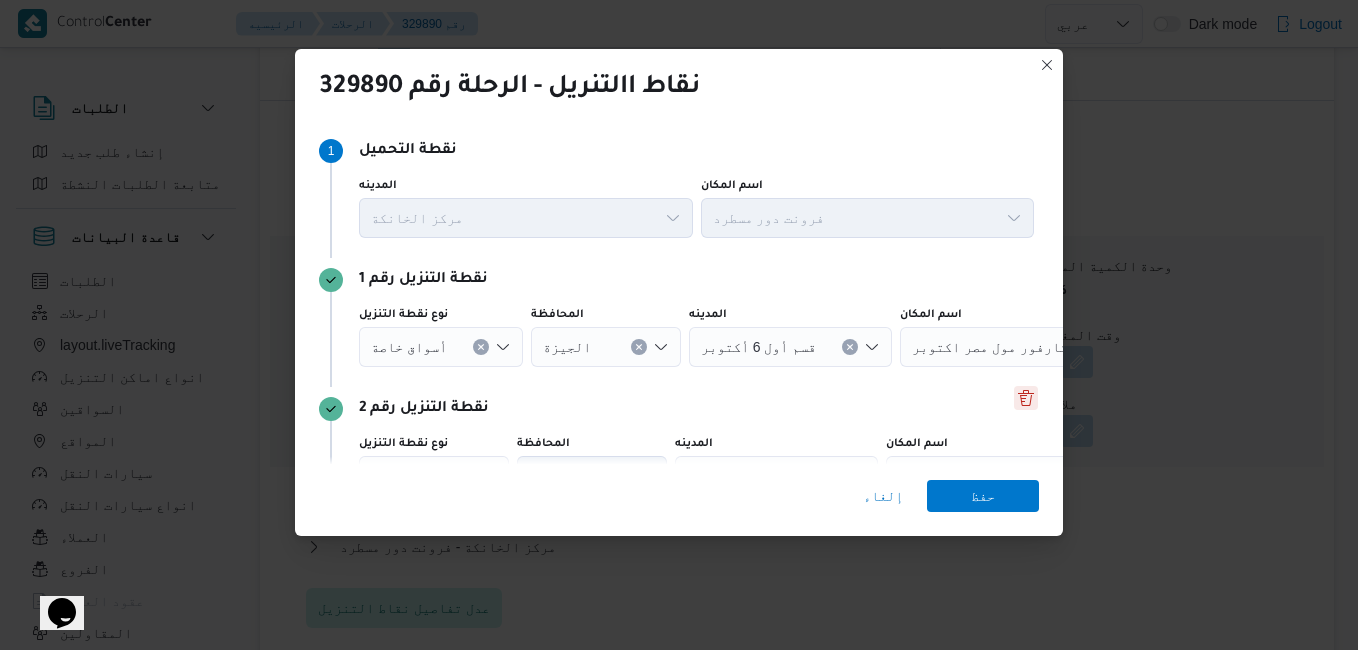 click on "نقطة التنزيل رقم 2" at bounding box center (679, 409) 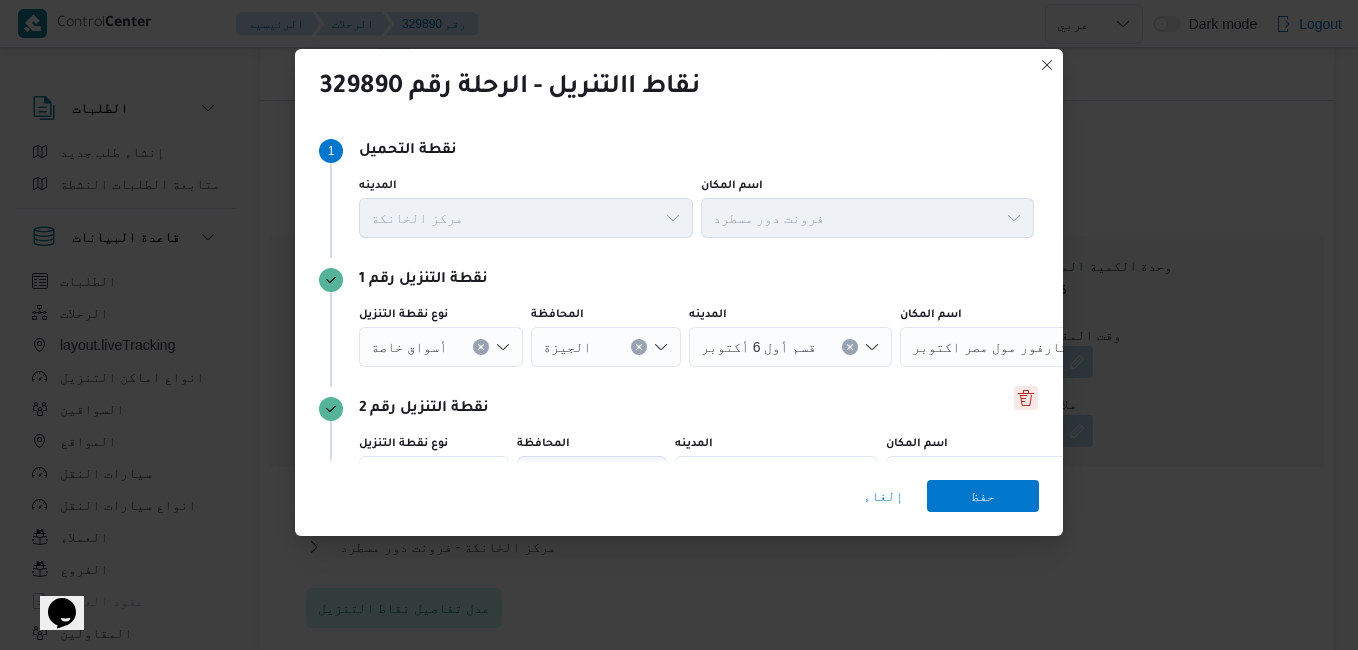 click at bounding box center [1026, 398] 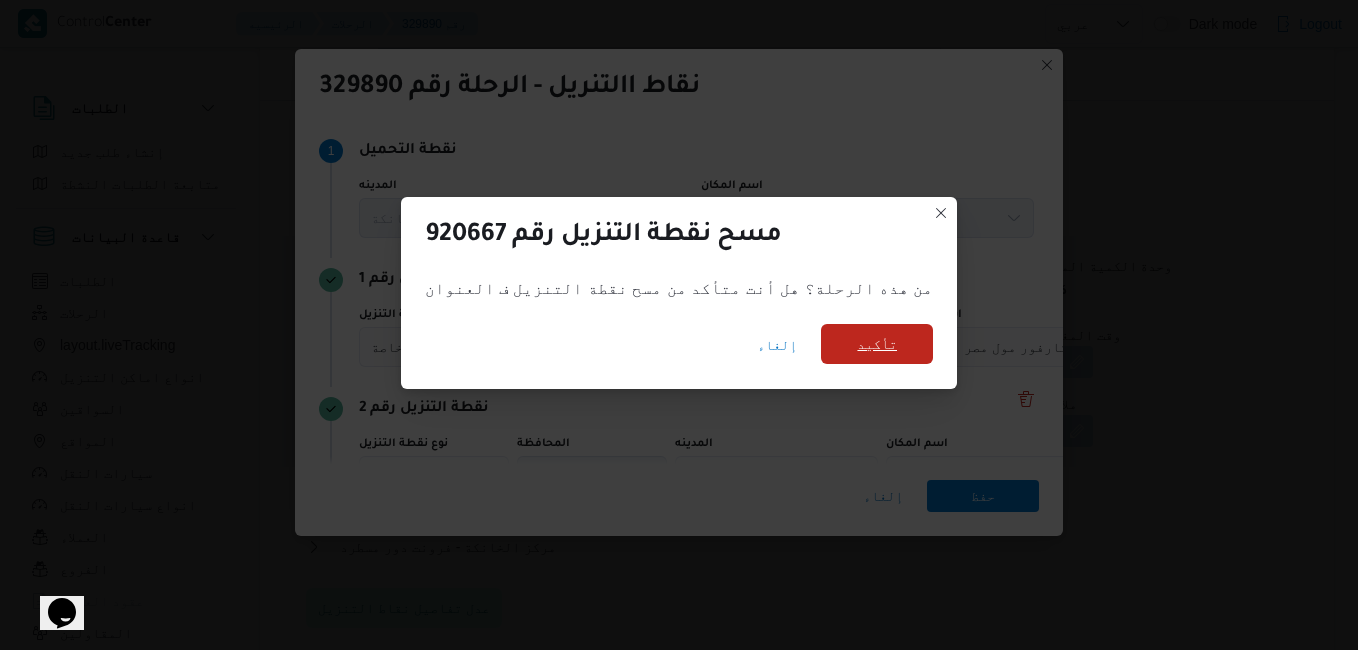 click on "تأكيد" at bounding box center [877, 344] 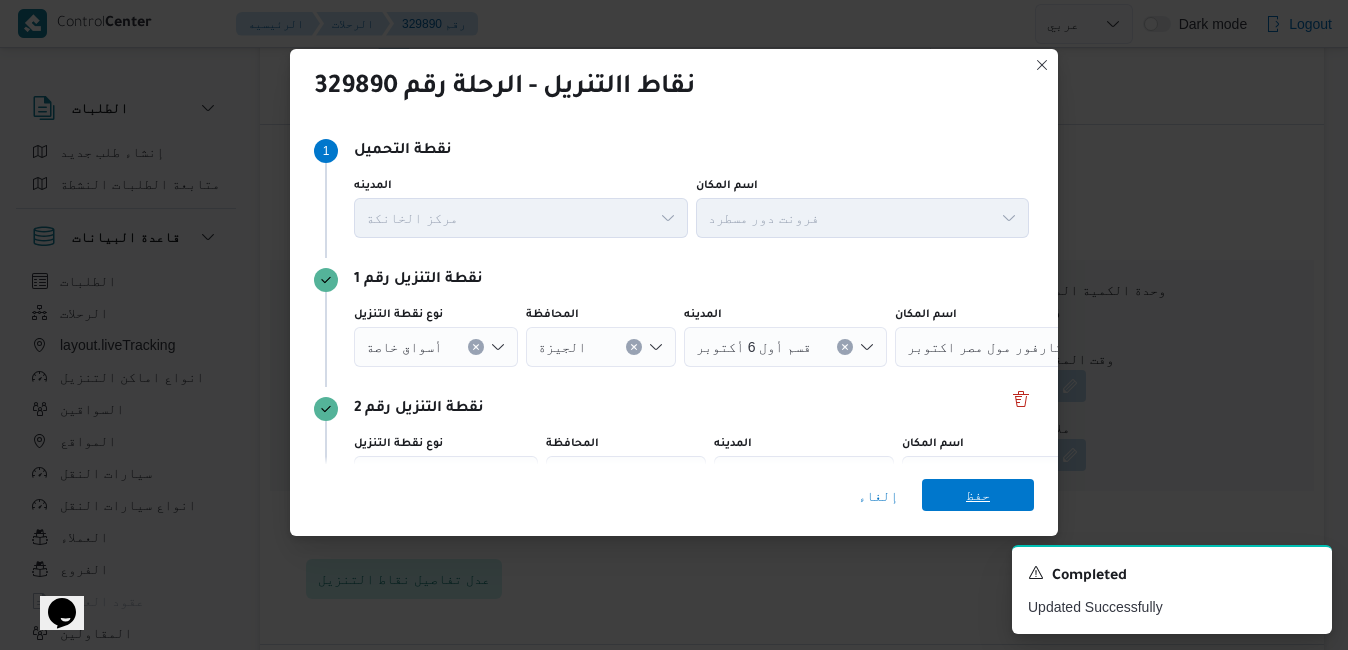 click on "حفظ" at bounding box center (978, 495) 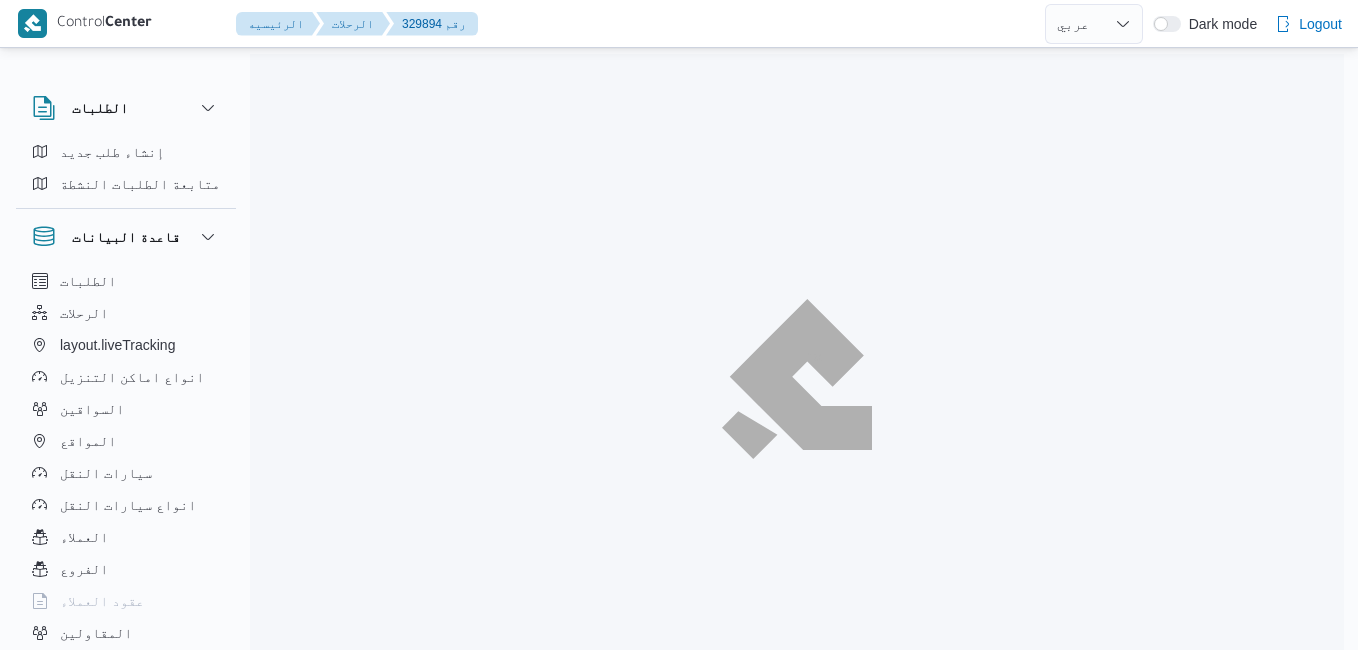 select on "ar" 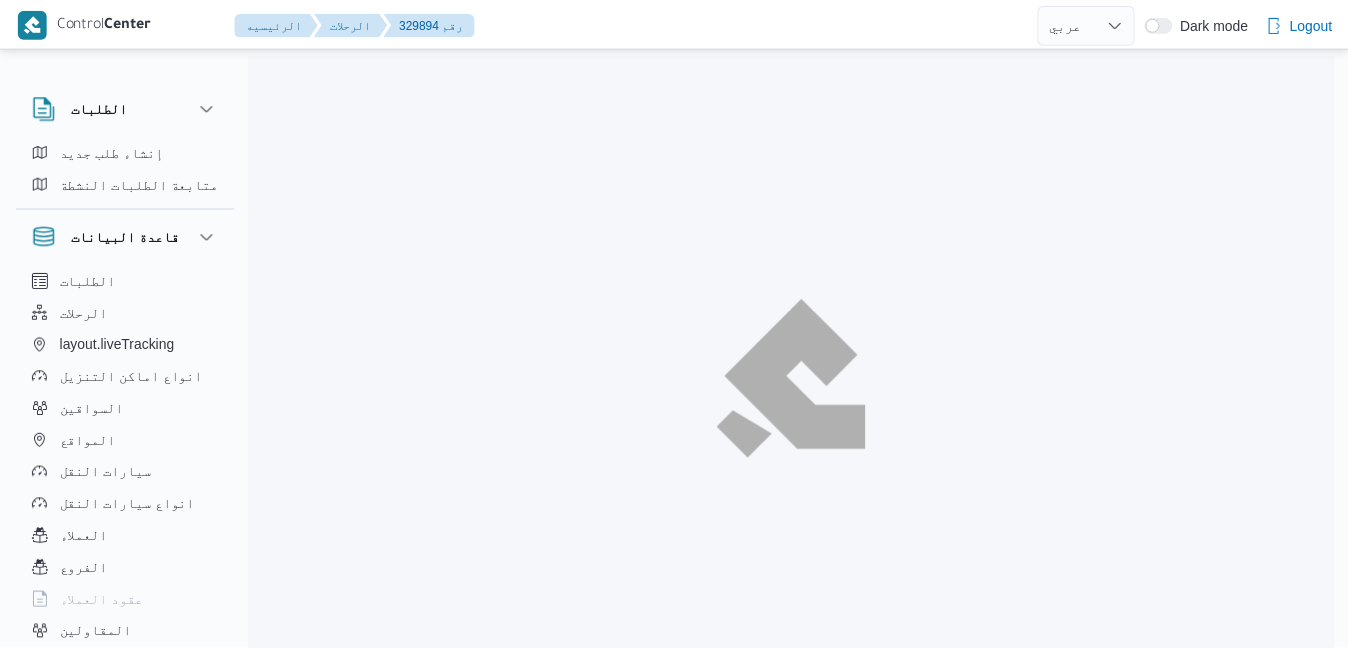 scroll, scrollTop: 0, scrollLeft: 0, axis: both 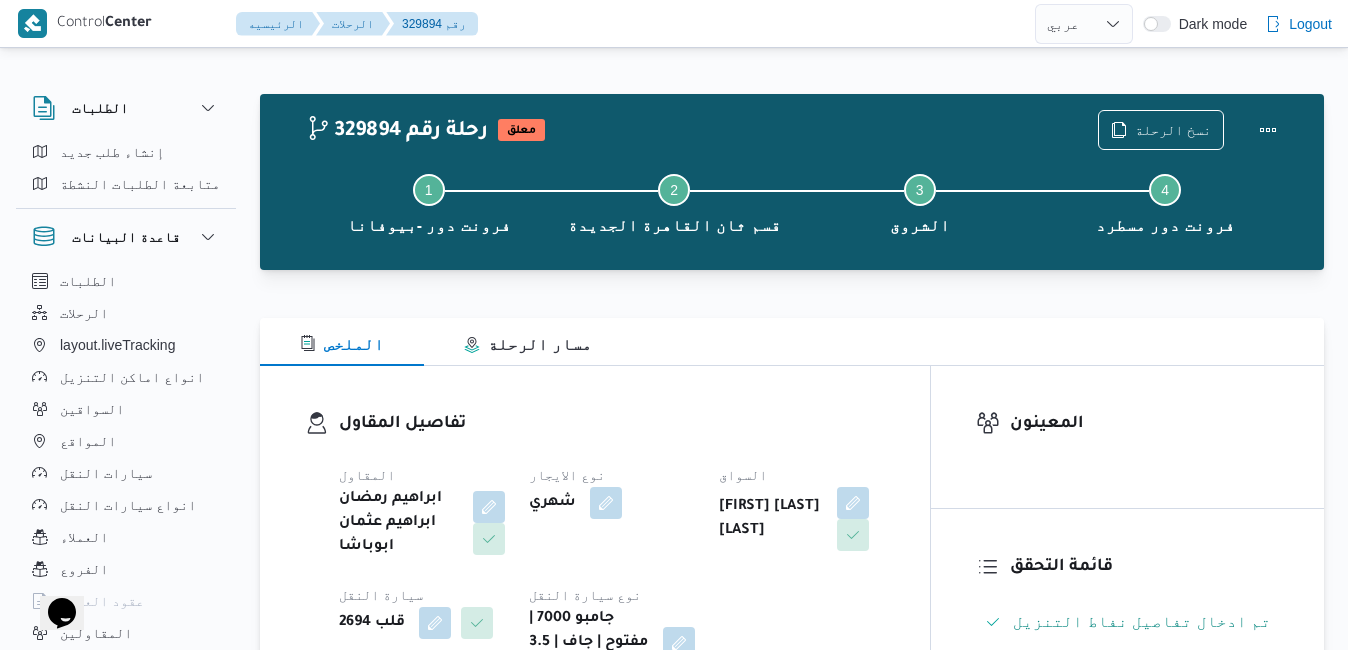 click at bounding box center [792, 306] 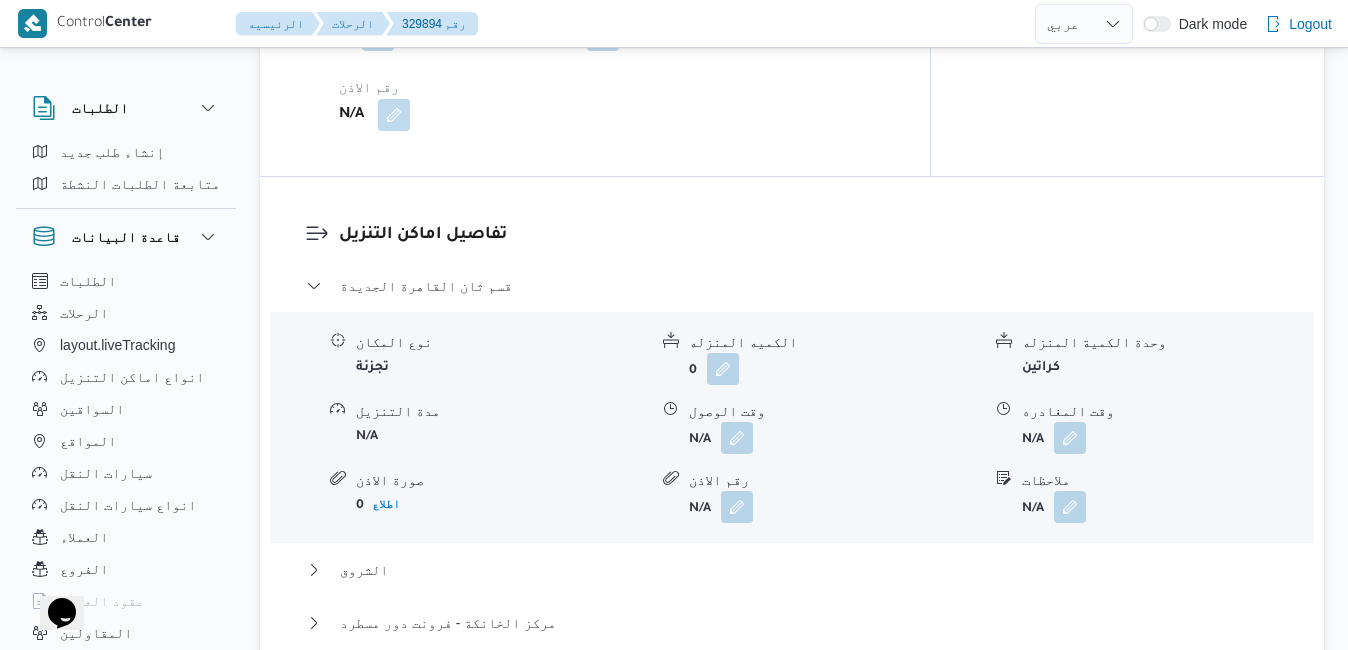 scroll, scrollTop: 1720, scrollLeft: 0, axis: vertical 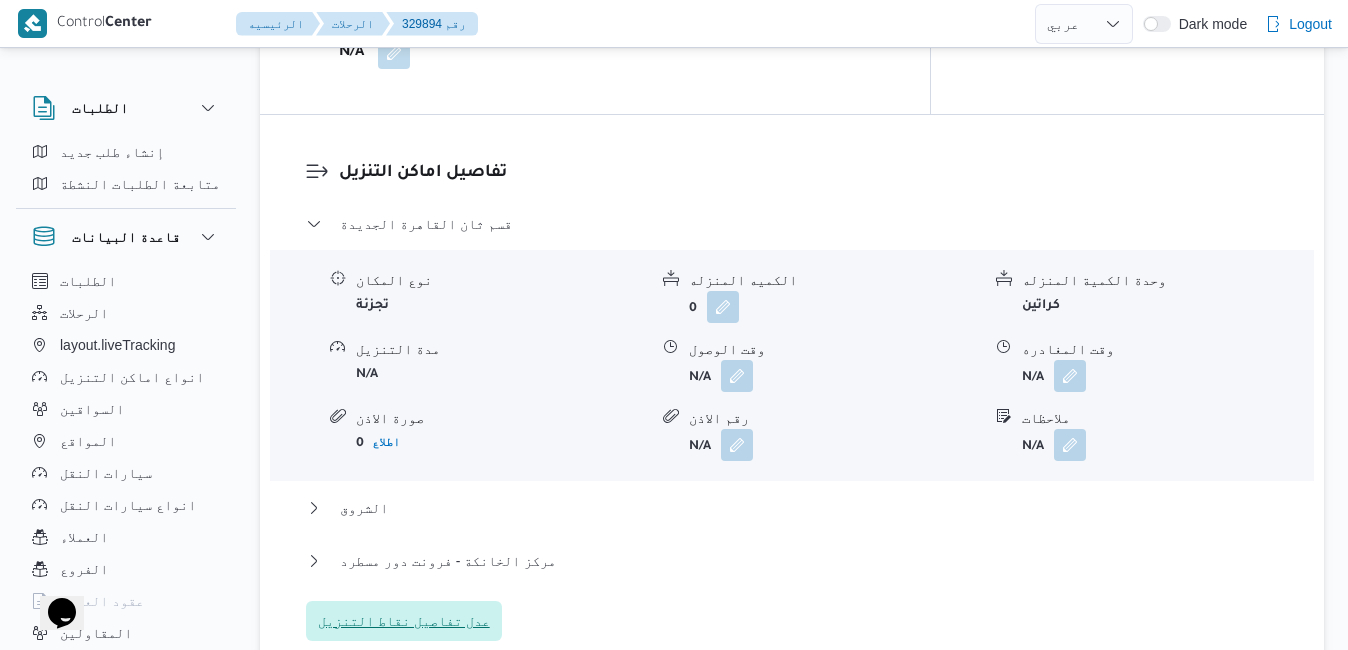 click on "عدل تفاصيل نقاط التنزيل" at bounding box center [404, 621] 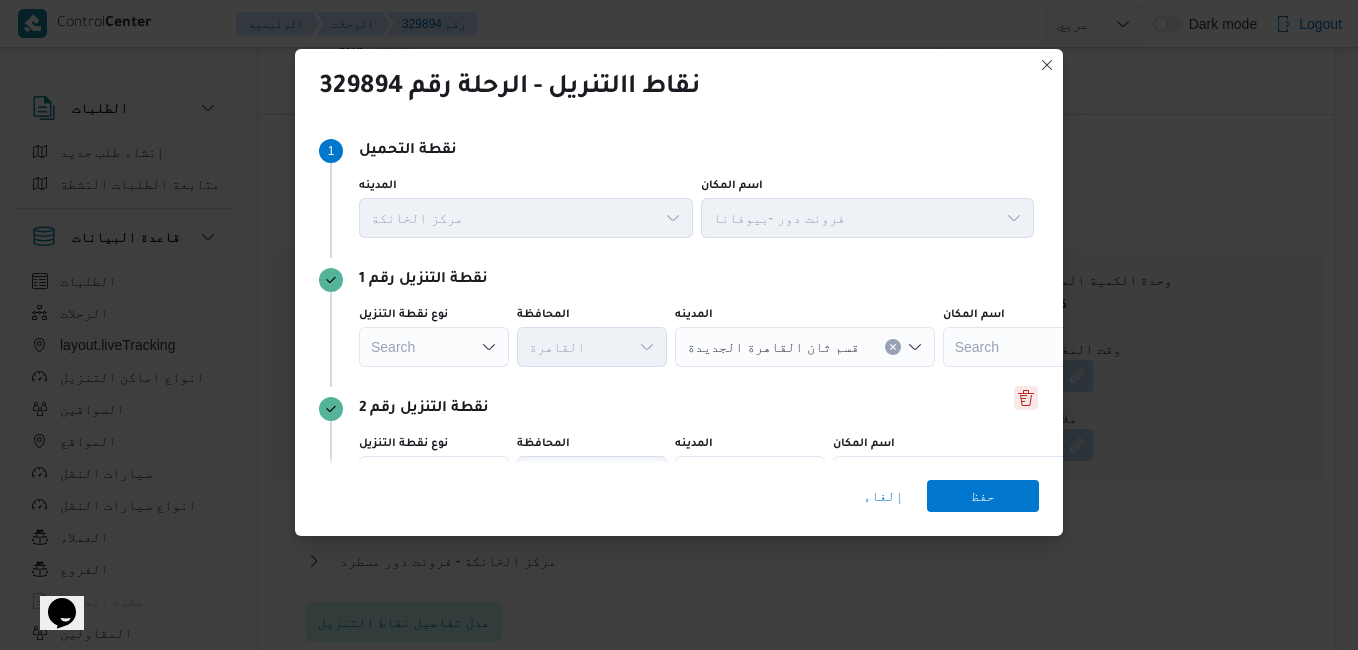 click at bounding box center (1026, 398) 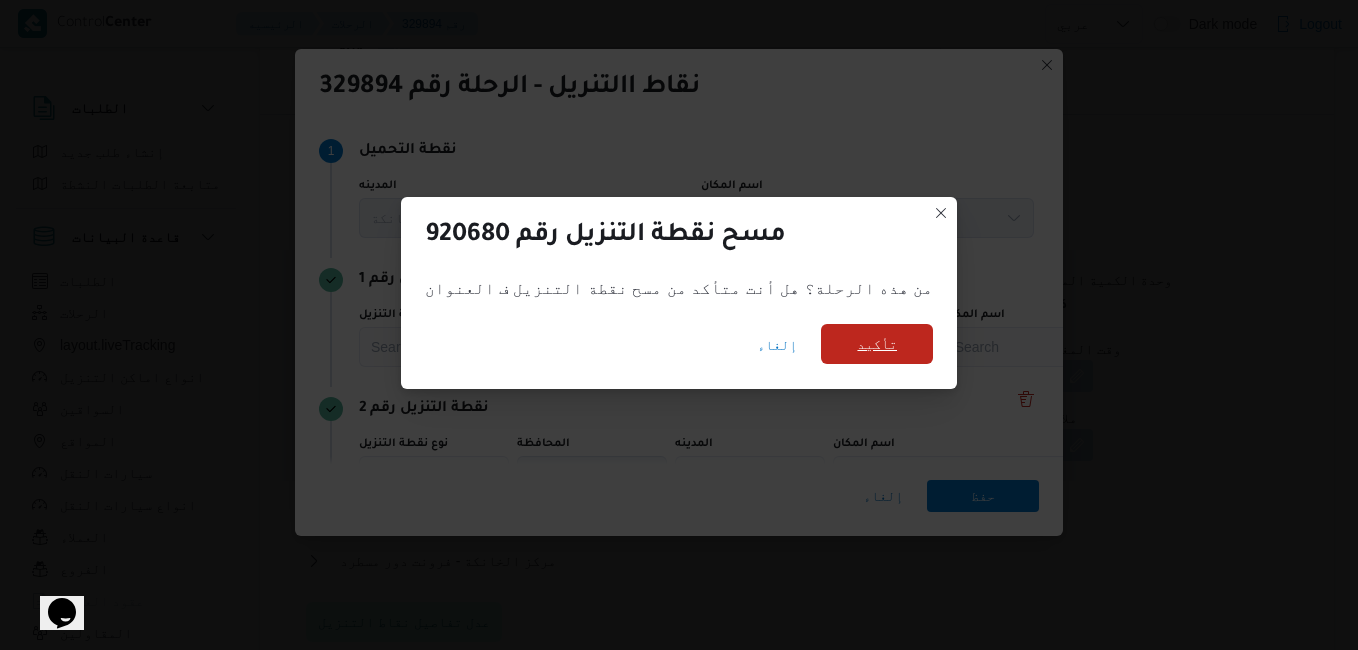 click on "تأكيد" at bounding box center (877, 344) 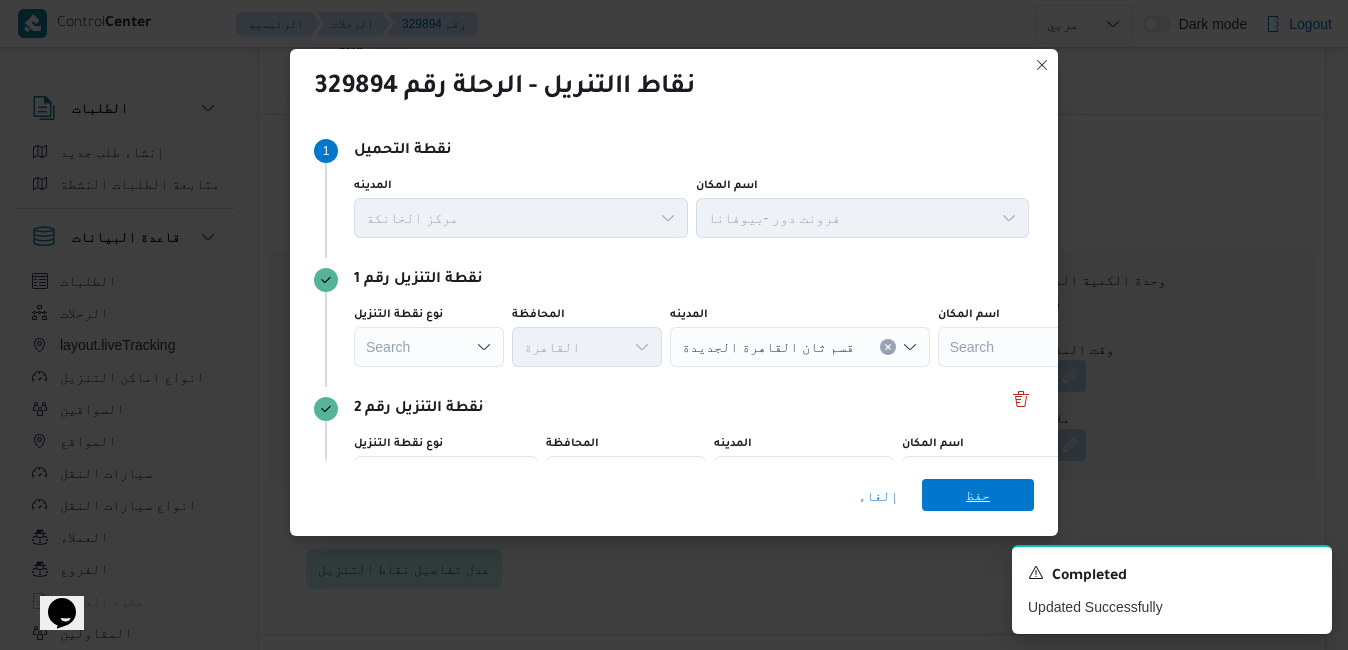 click on "حفظ" at bounding box center [978, 495] 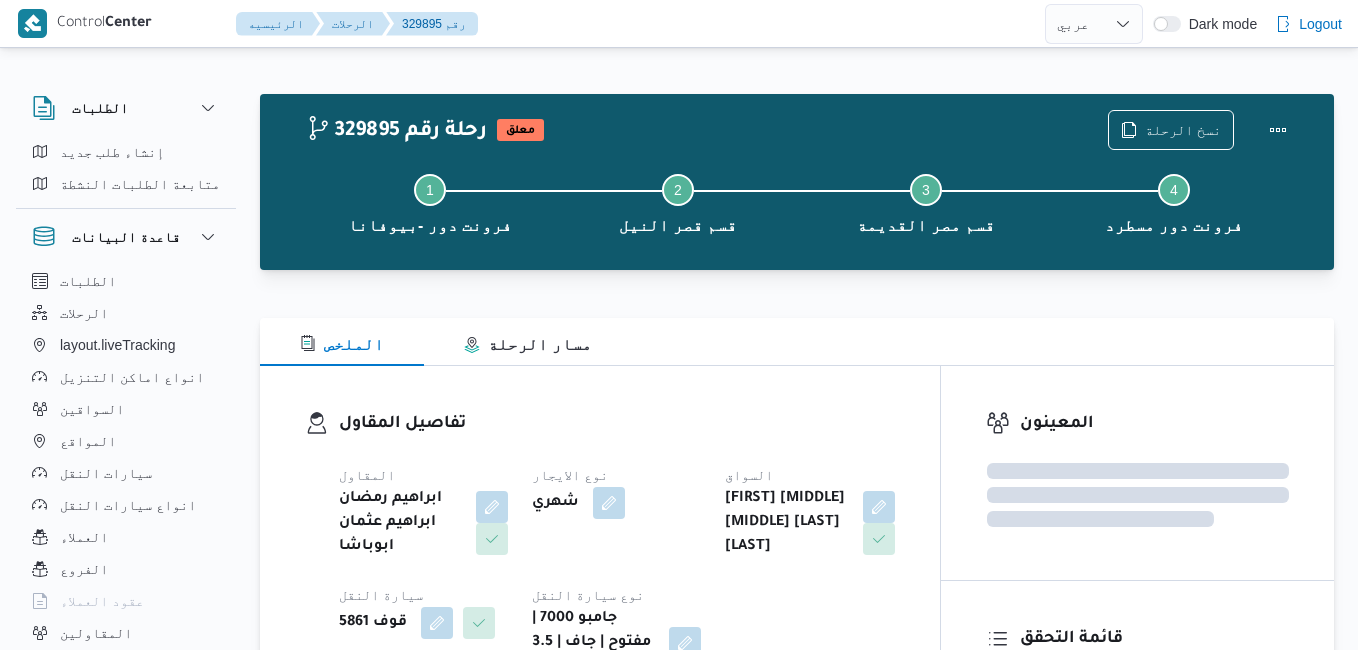 select on "ar" 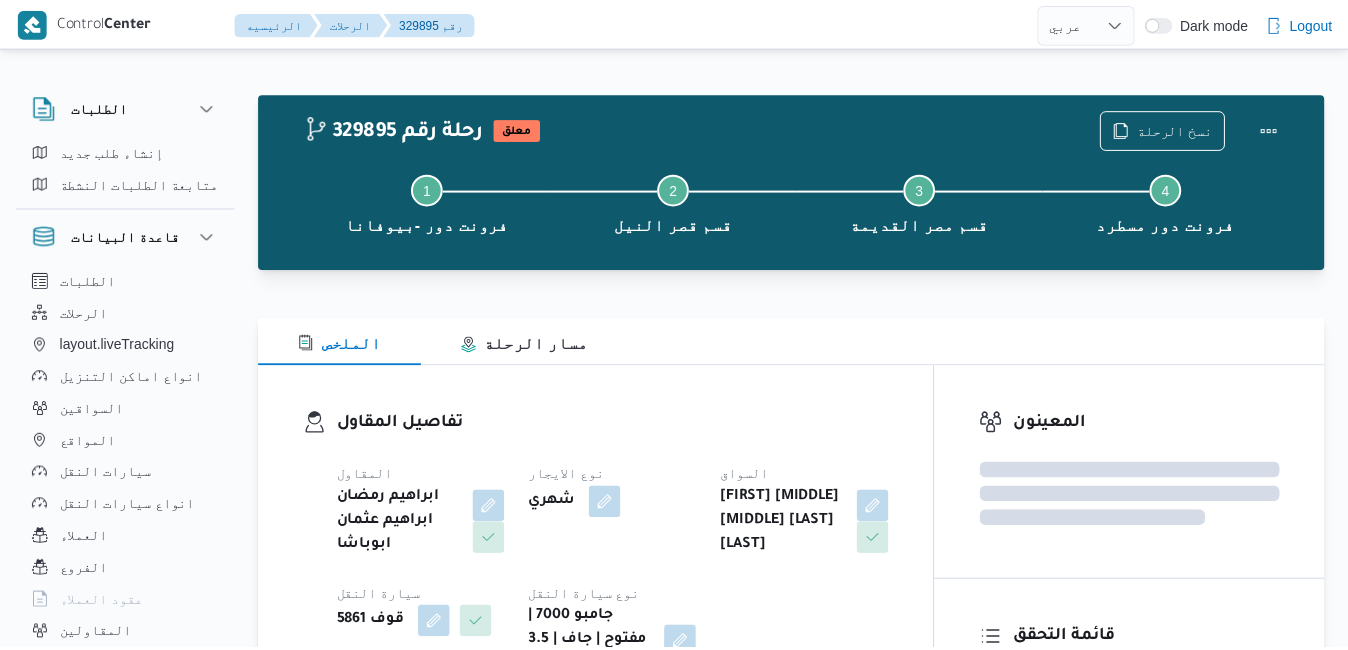 scroll, scrollTop: 0, scrollLeft: 0, axis: both 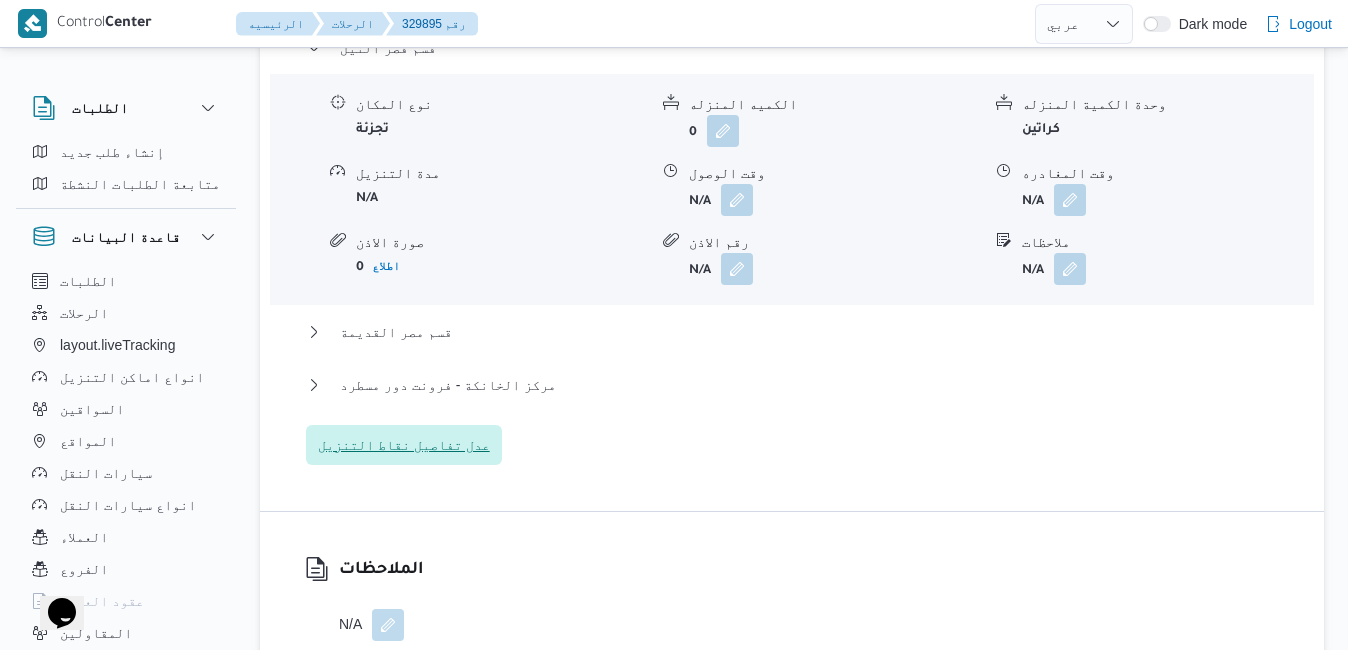 click on "عدل تفاصيل نقاط التنزيل" at bounding box center (404, 445) 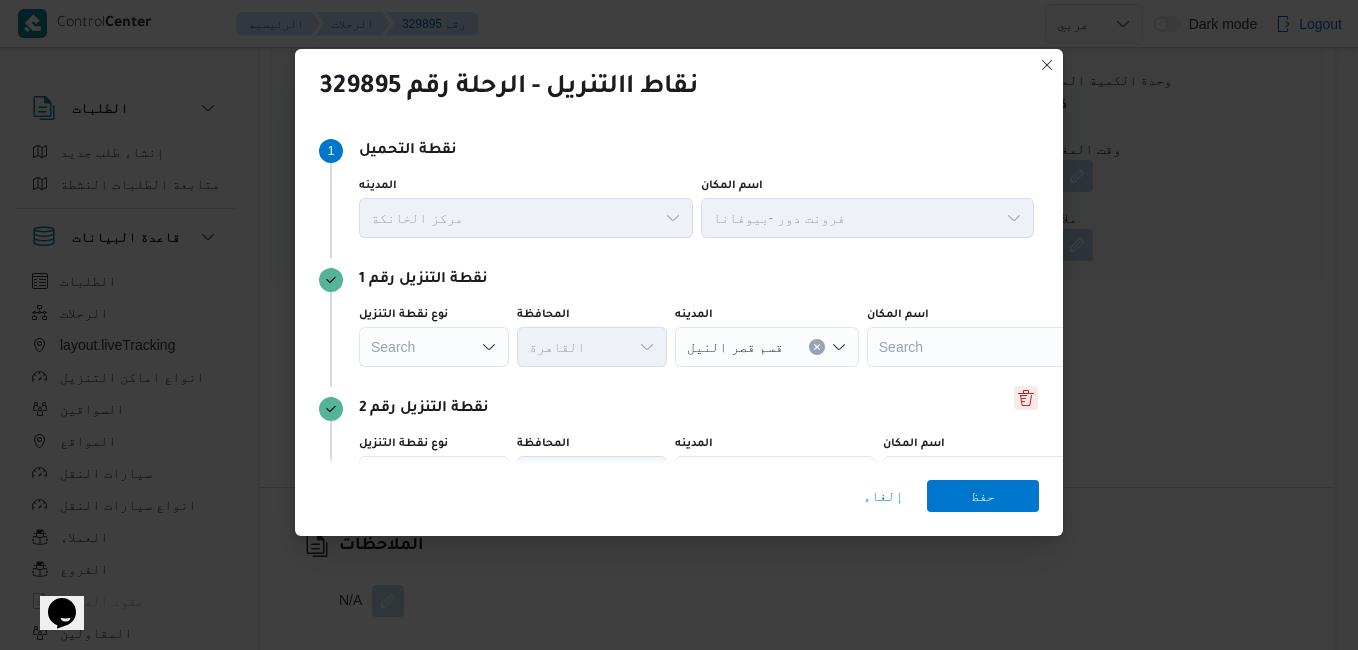 click at bounding box center (1026, 398) 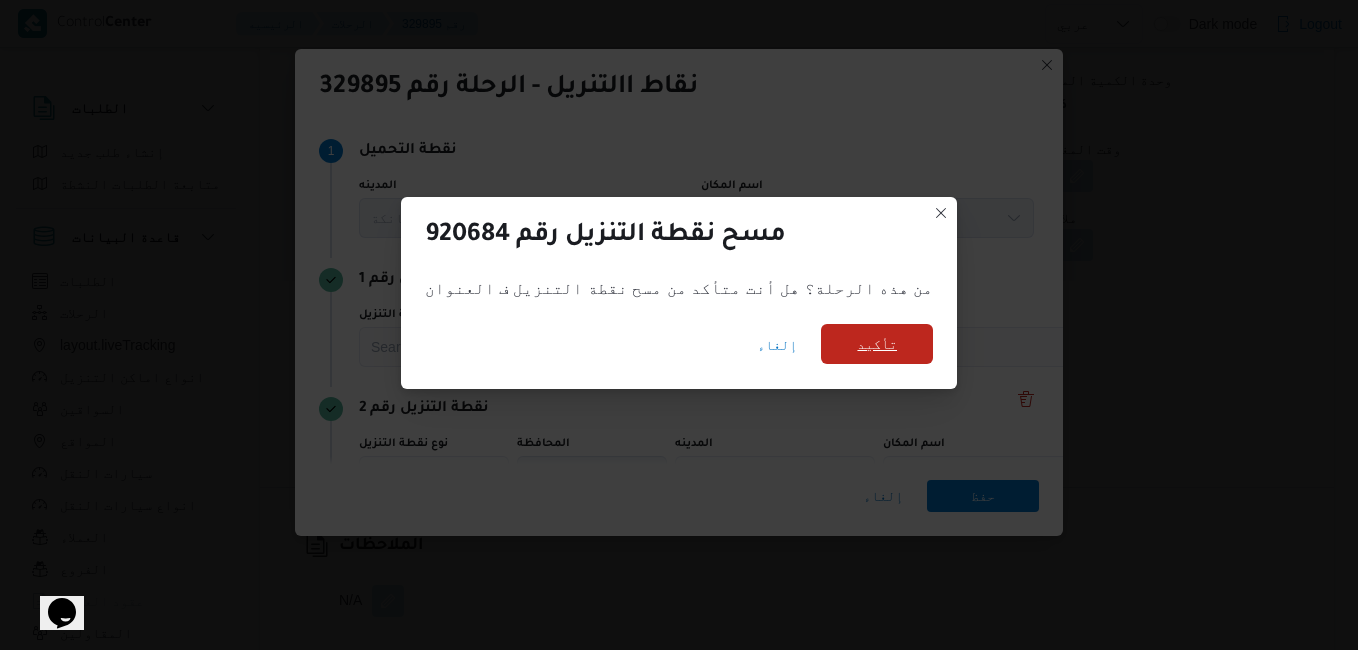 click on "تأكيد" at bounding box center [877, 344] 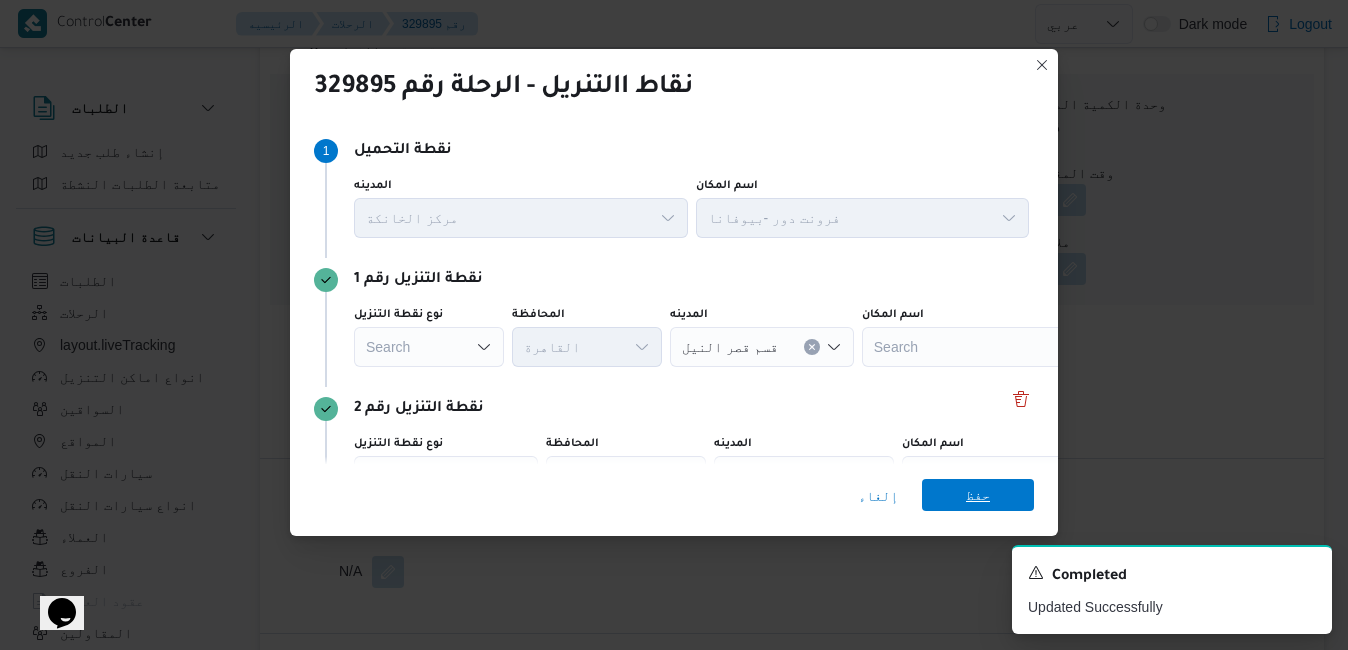 click on "حفظ" at bounding box center (978, 495) 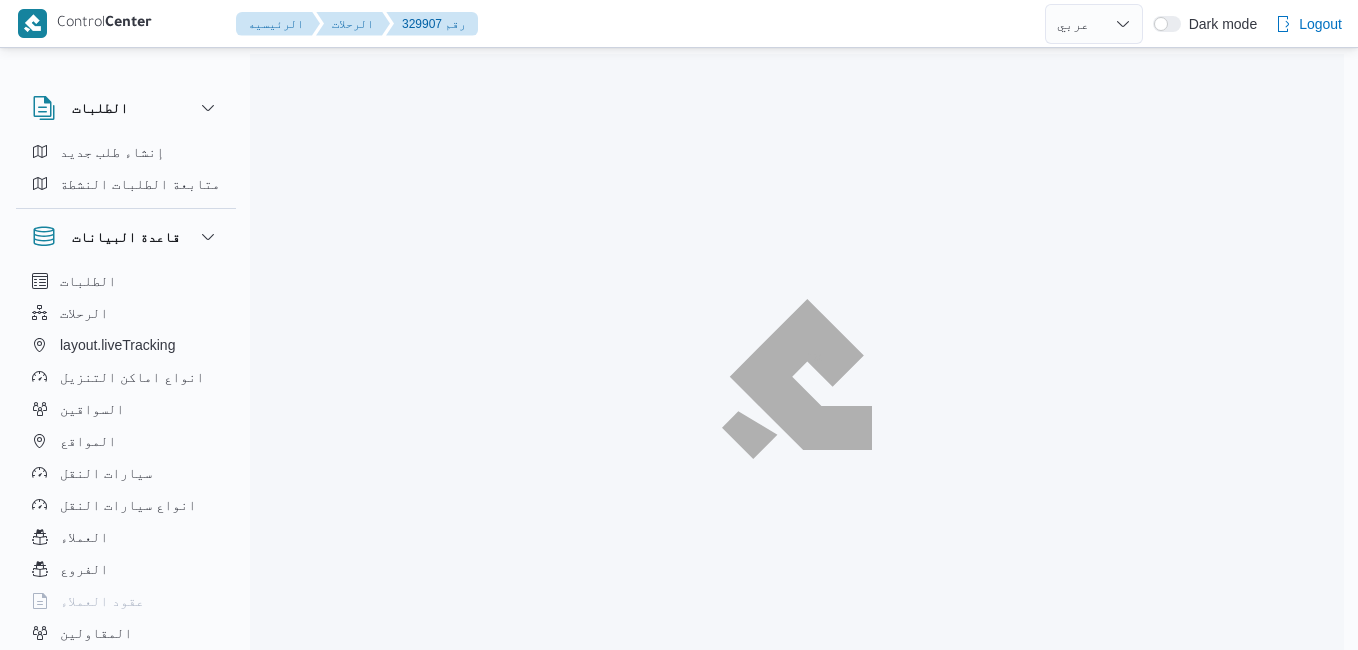 select on "ar" 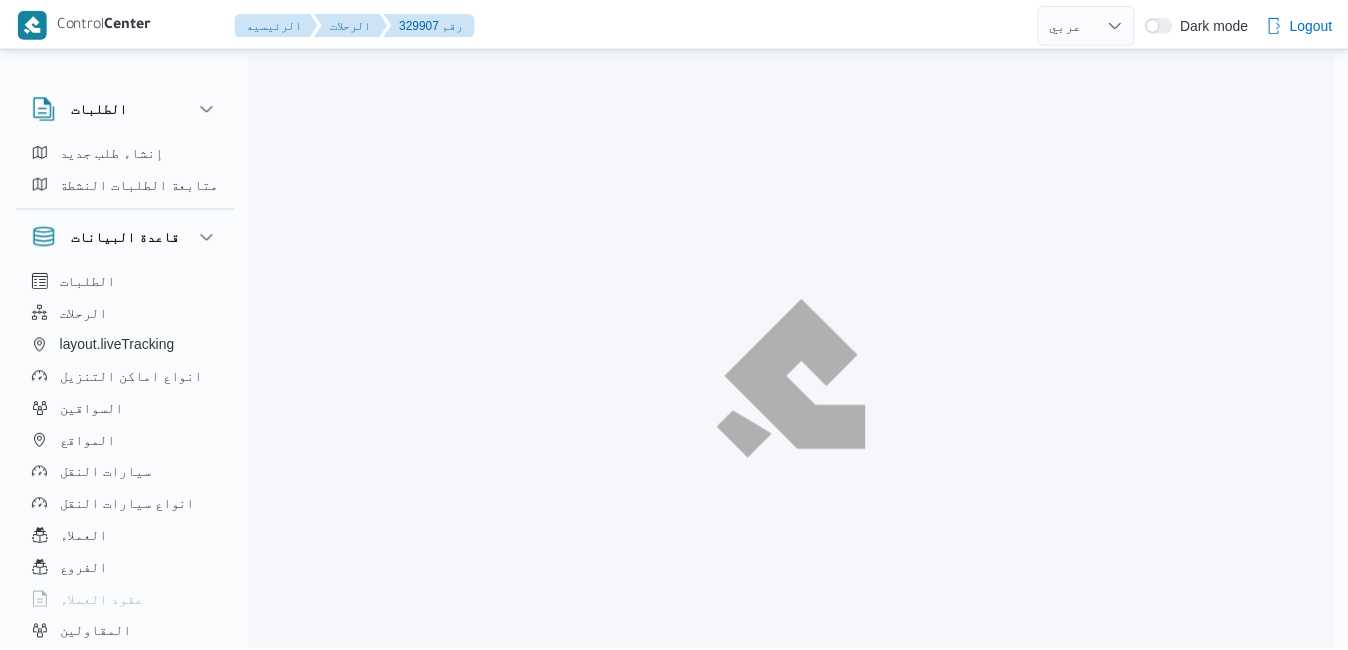 scroll, scrollTop: 0, scrollLeft: 0, axis: both 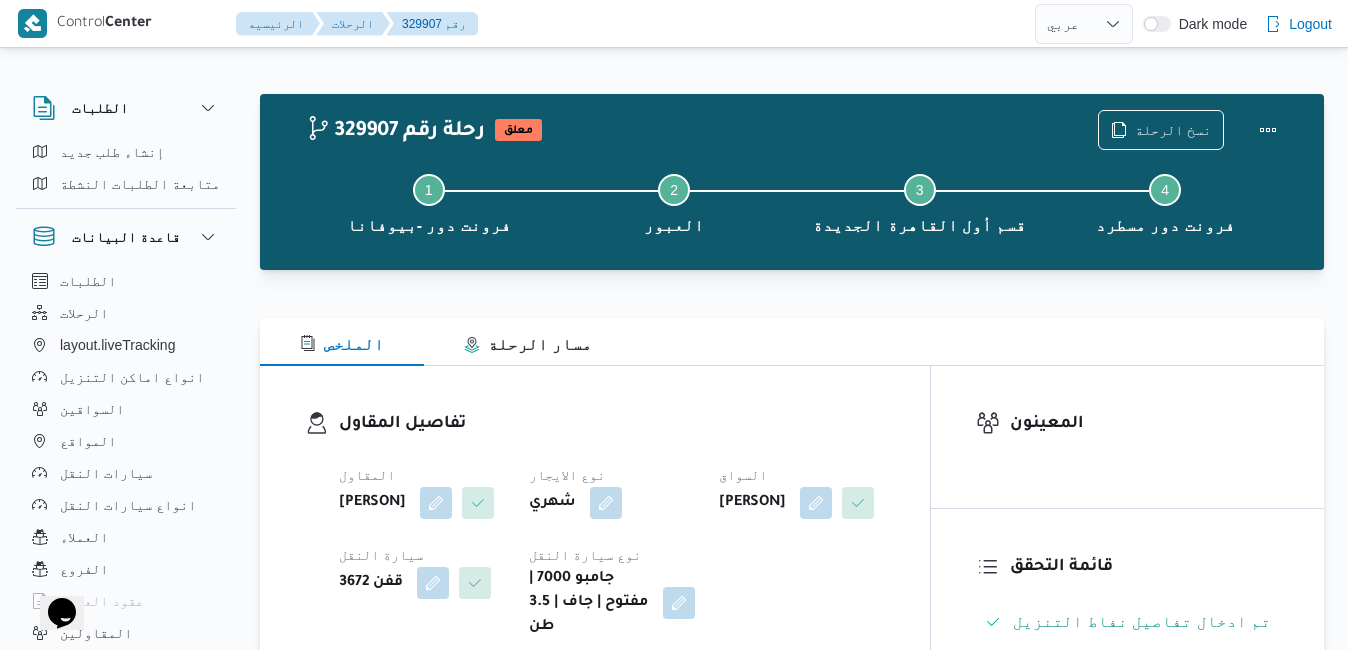 click on "تفاصيل المقاول المقاول [PERSON] نوع الايجار شهري السواق [PERSON] سيارة النقل قفن [NUMBER] نوع سيارة النقل جامبو [NUMBER] | مفتوح | جاف | 3.5 طن" at bounding box center [612, 525] 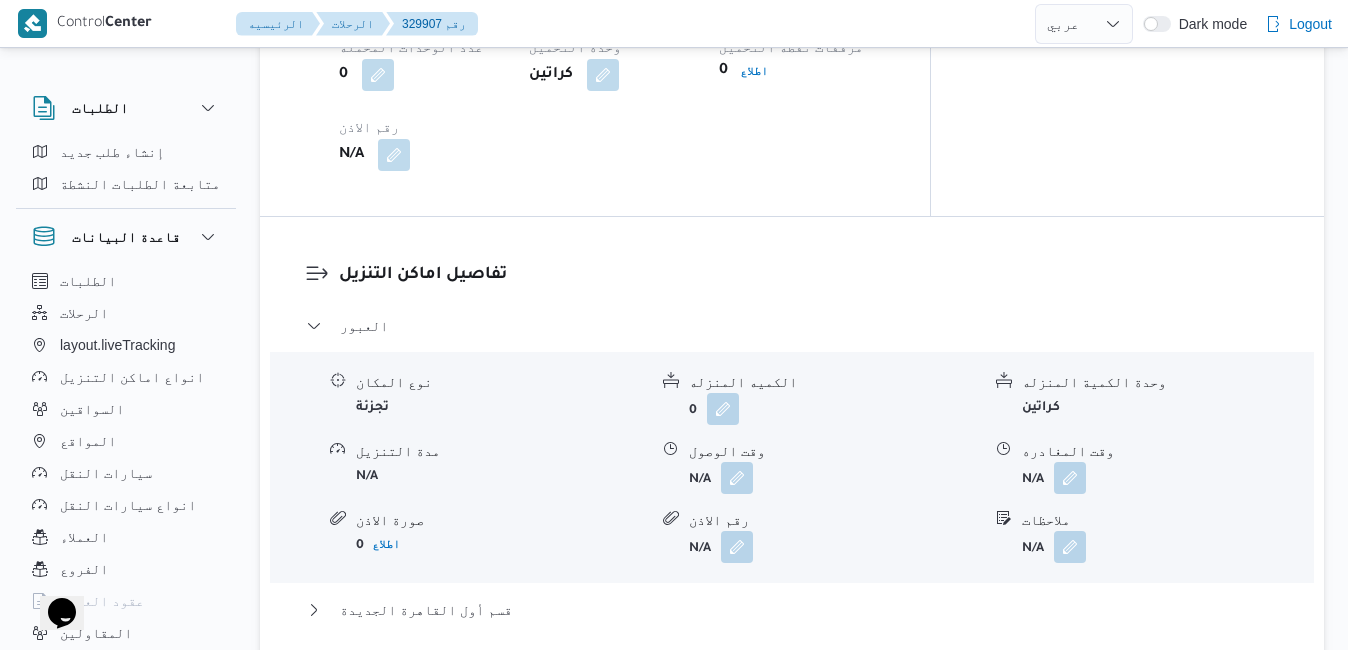 scroll, scrollTop: 1640, scrollLeft: 0, axis: vertical 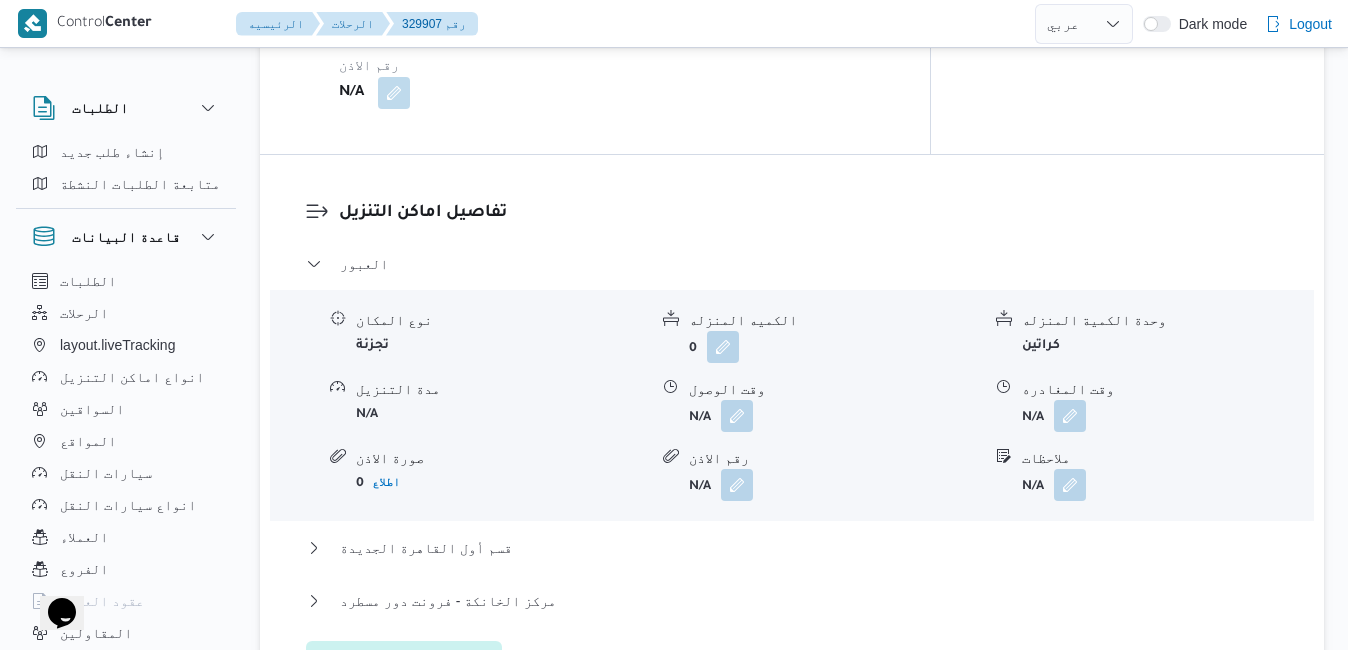 click on "عدل تفاصيل نقاط التنزيل" at bounding box center [404, 661] 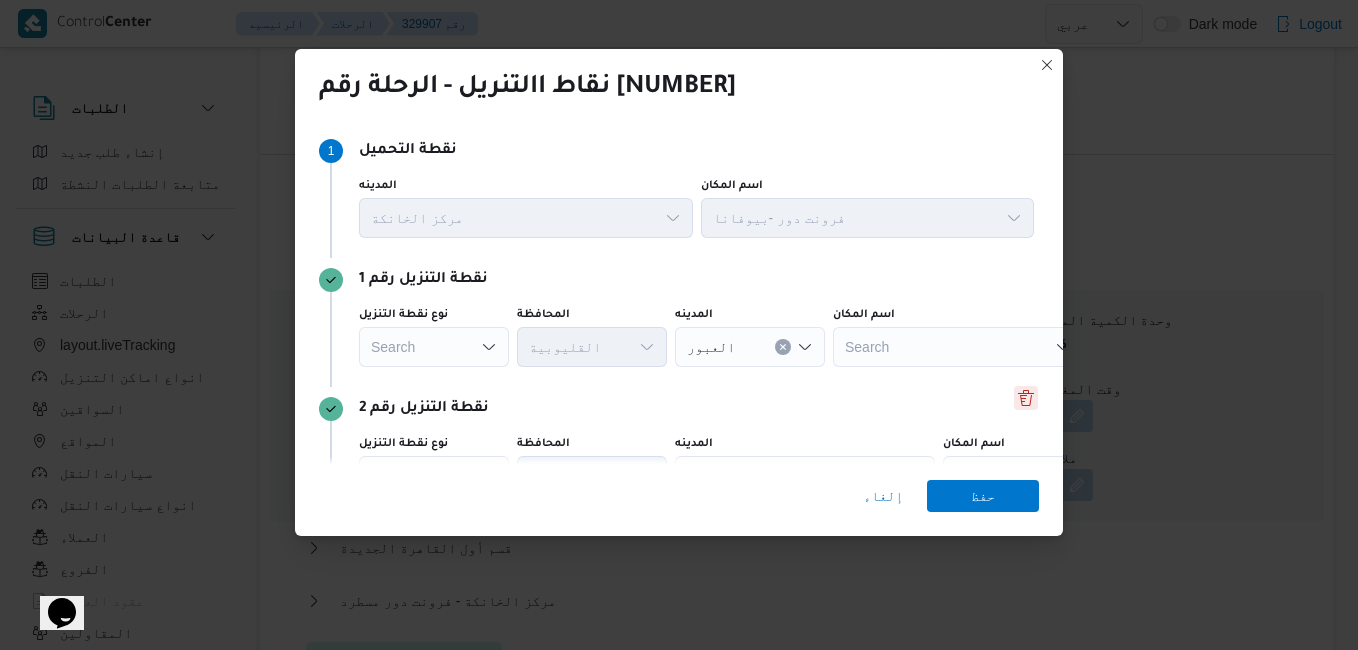 click at bounding box center (1026, 398) 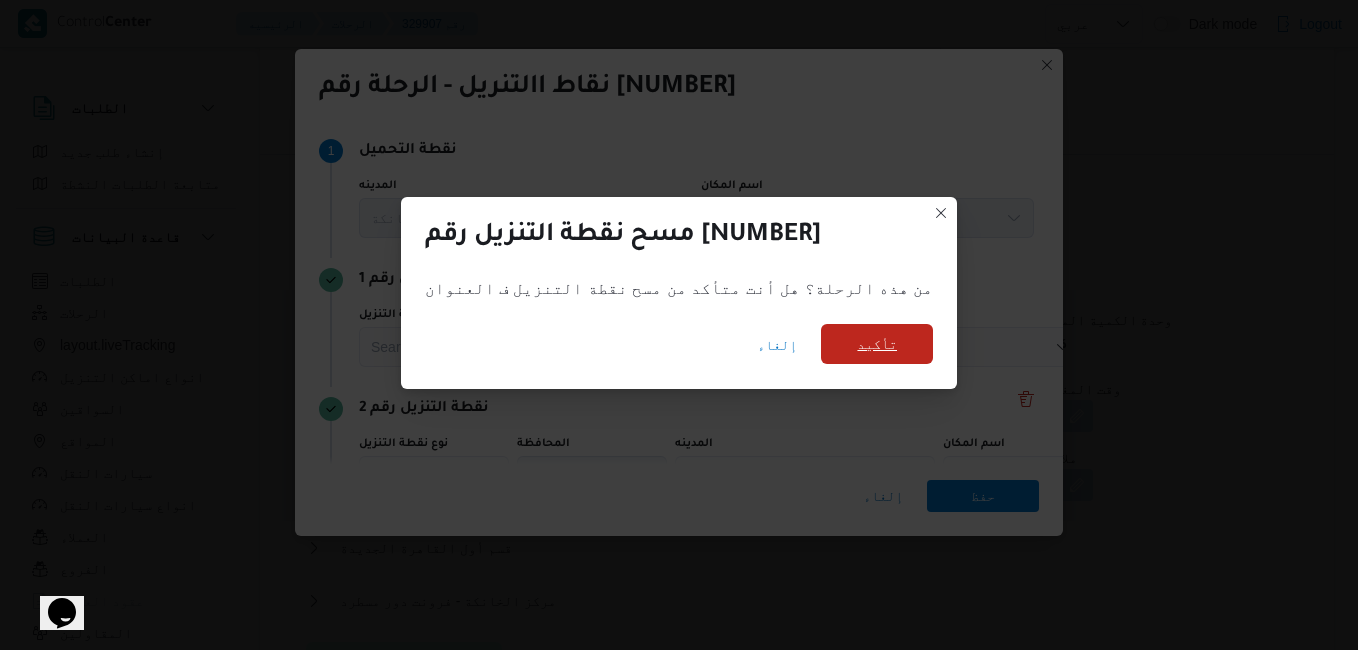 click on "تأكيد" at bounding box center [877, 344] 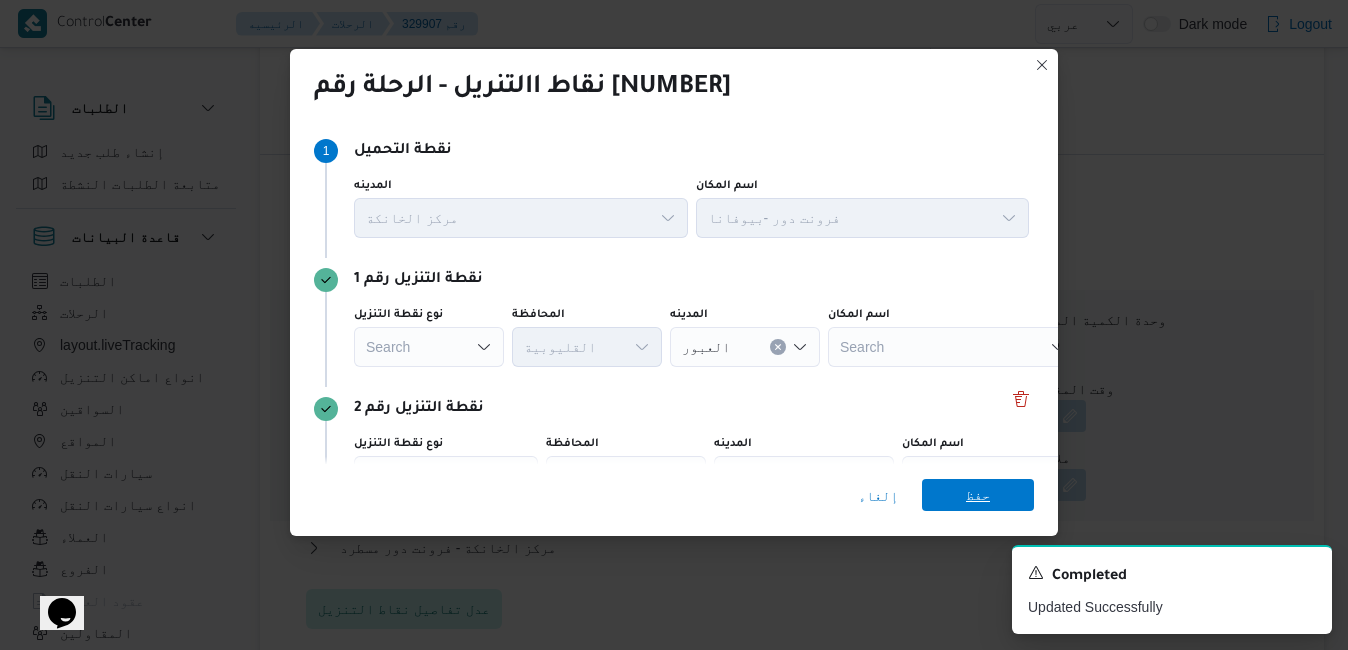 click on "حفظ" at bounding box center (978, 495) 